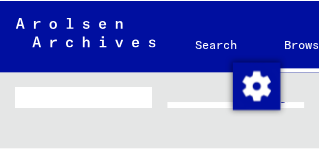 scroll, scrollTop: 0, scrollLeft: 0, axis: both 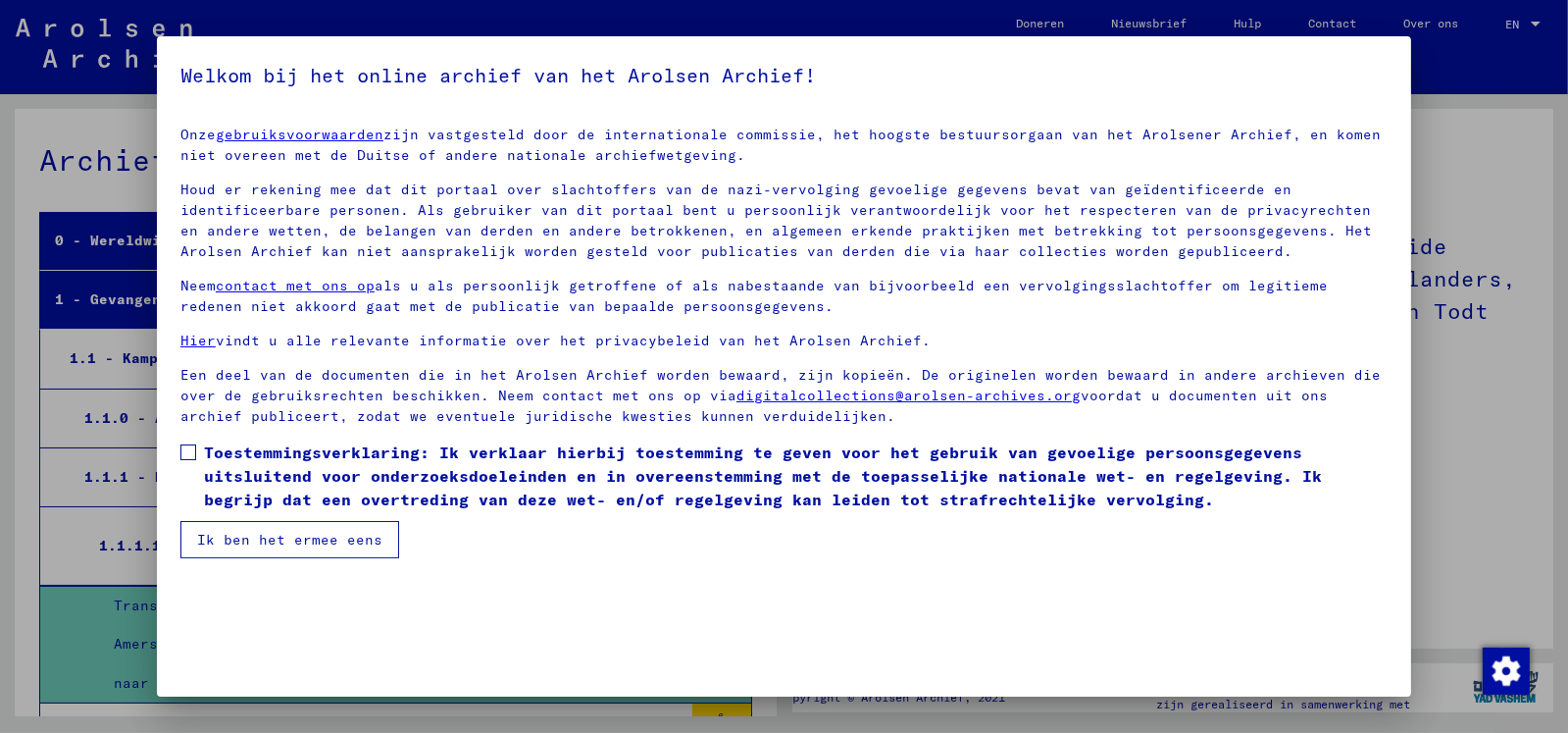 click on "Ik ben het ermee eens" at bounding box center (289, 540) 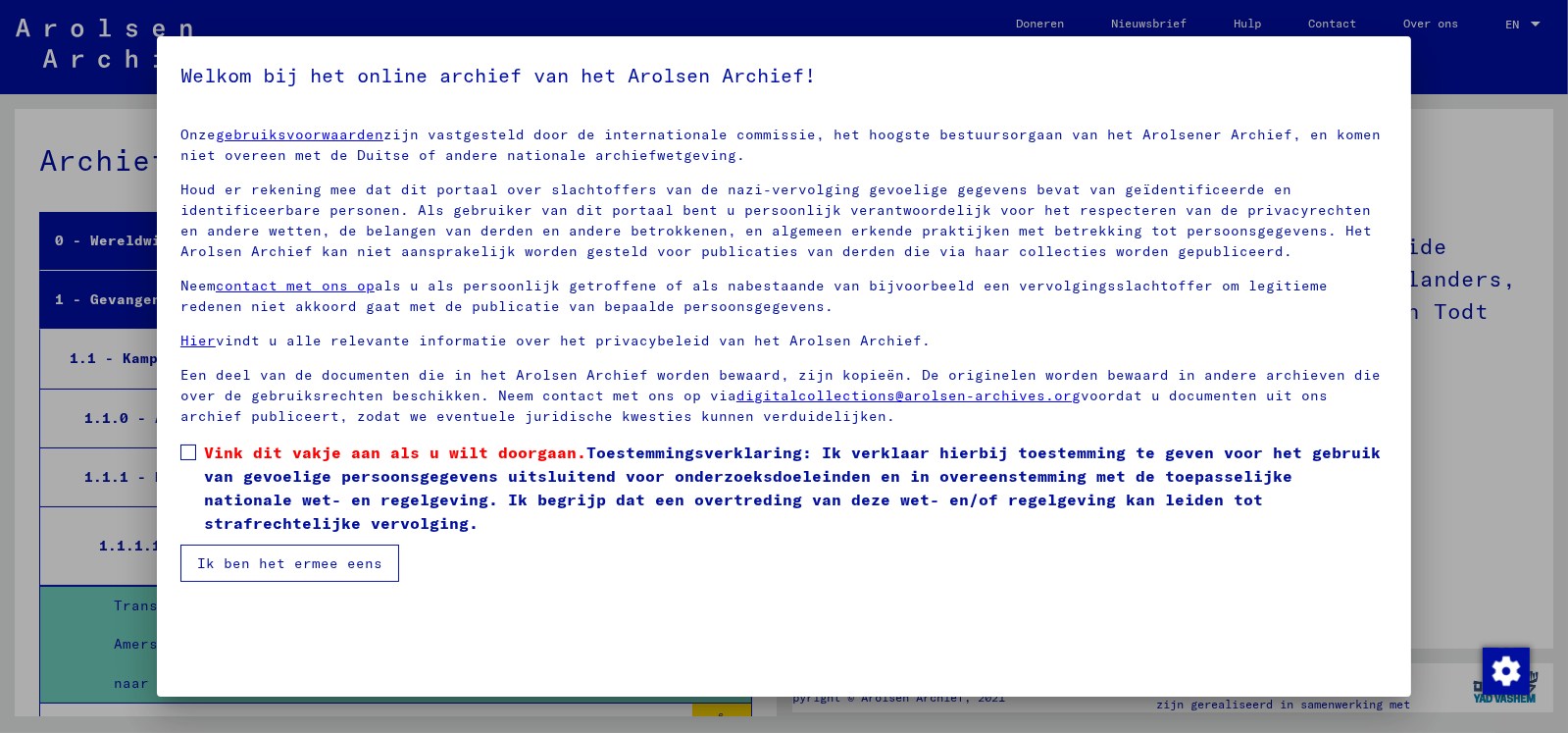 click on "Vink dit vakje aan als u wilt doorgaan. Toestemmingsverklaring: Ik verklaar hierbij toestemming te geven voor het gebruik van gevoelige persoonsgegevens uitsluitend voor onderzoeksdoeleinden en in overeenstemming met de toepasselijke nationale wet- en regelgeving. Ik begrijp dat een overtreding van deze wet- en/of regelgeving kan leiden tot strafrechtelijke vervolging." at bounding box center (795, 488) 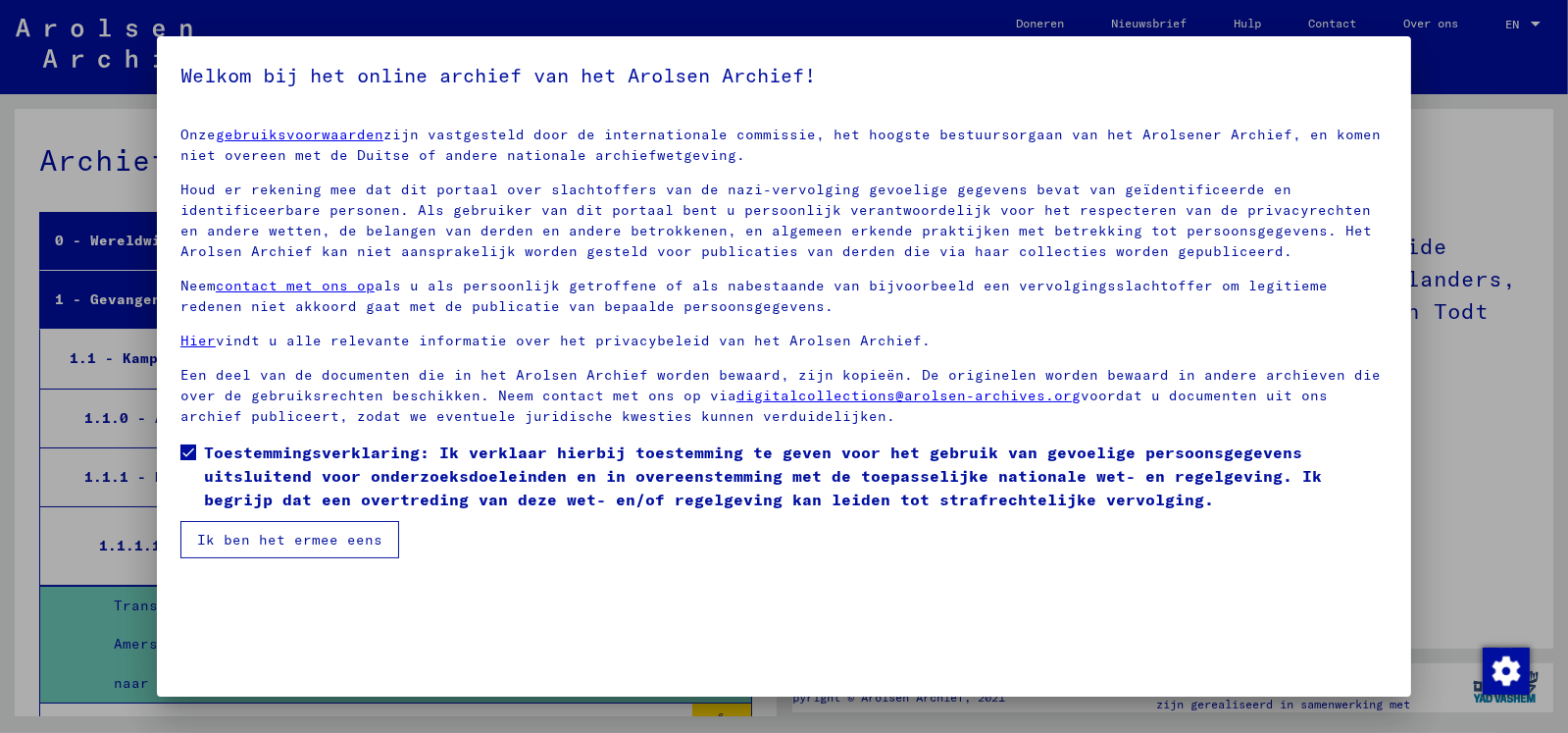 click on "Ik ben het ermee eens" at bounding box center (289, 540) 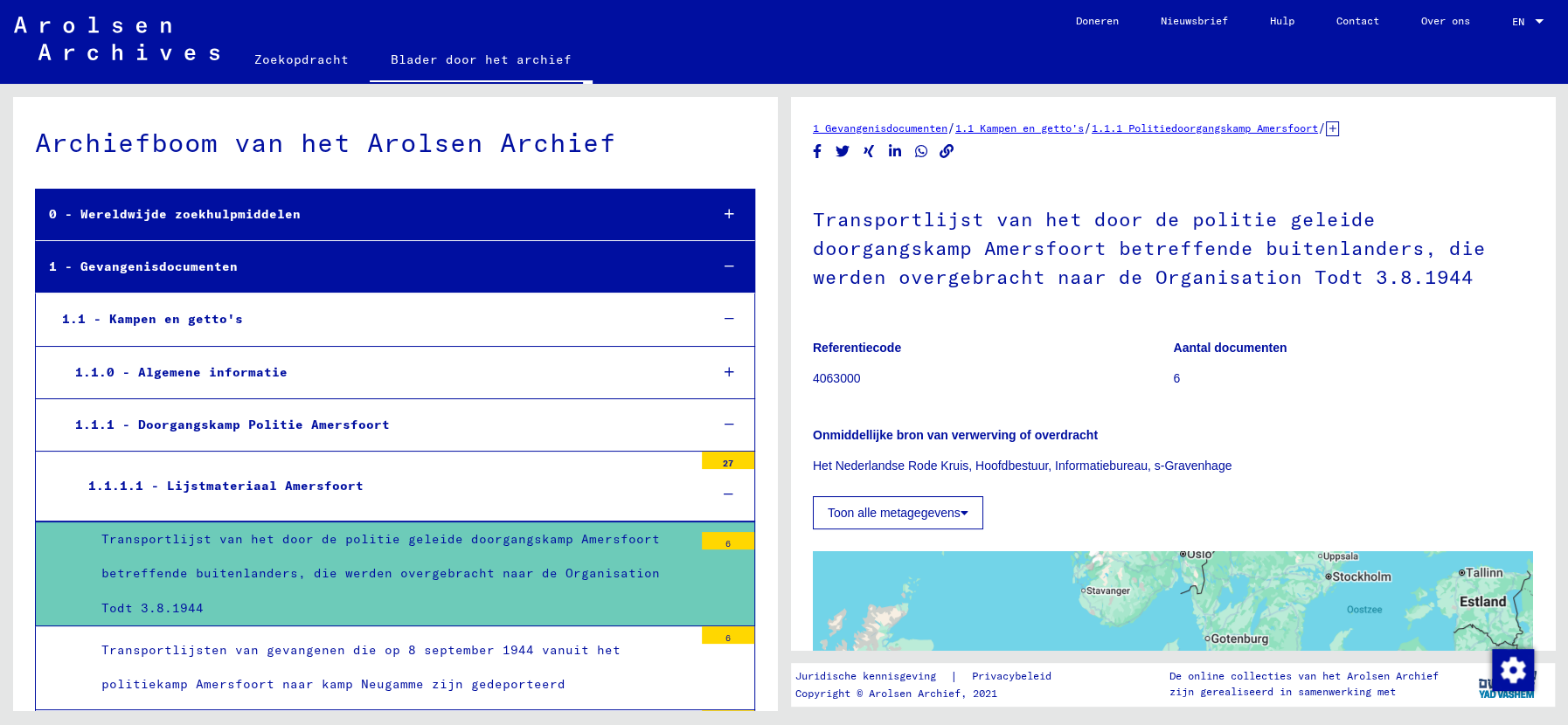 click on "1.1.1.1 - Lijstmateriaal Amersfoort" at bounding box center [225, 486] 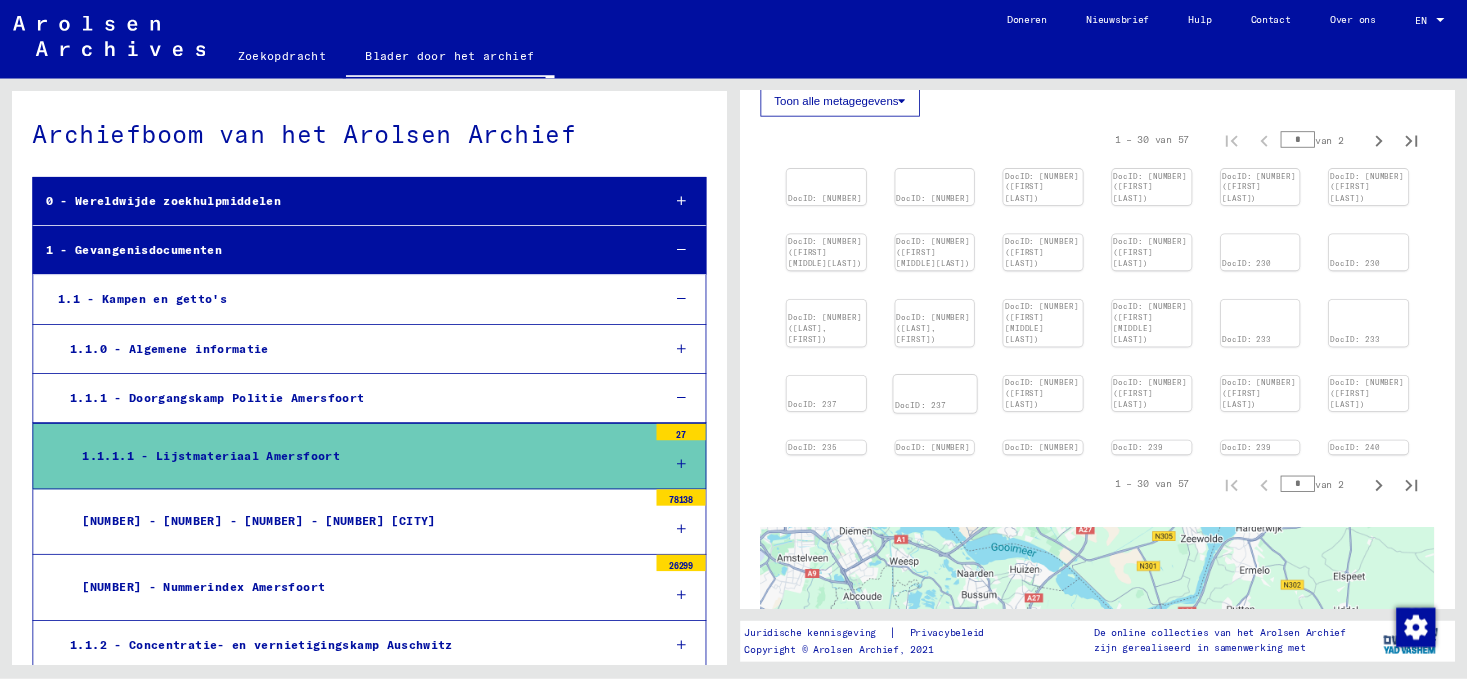 scroll, scrollTop: 444, scrollLeft: 0, axis: vertical 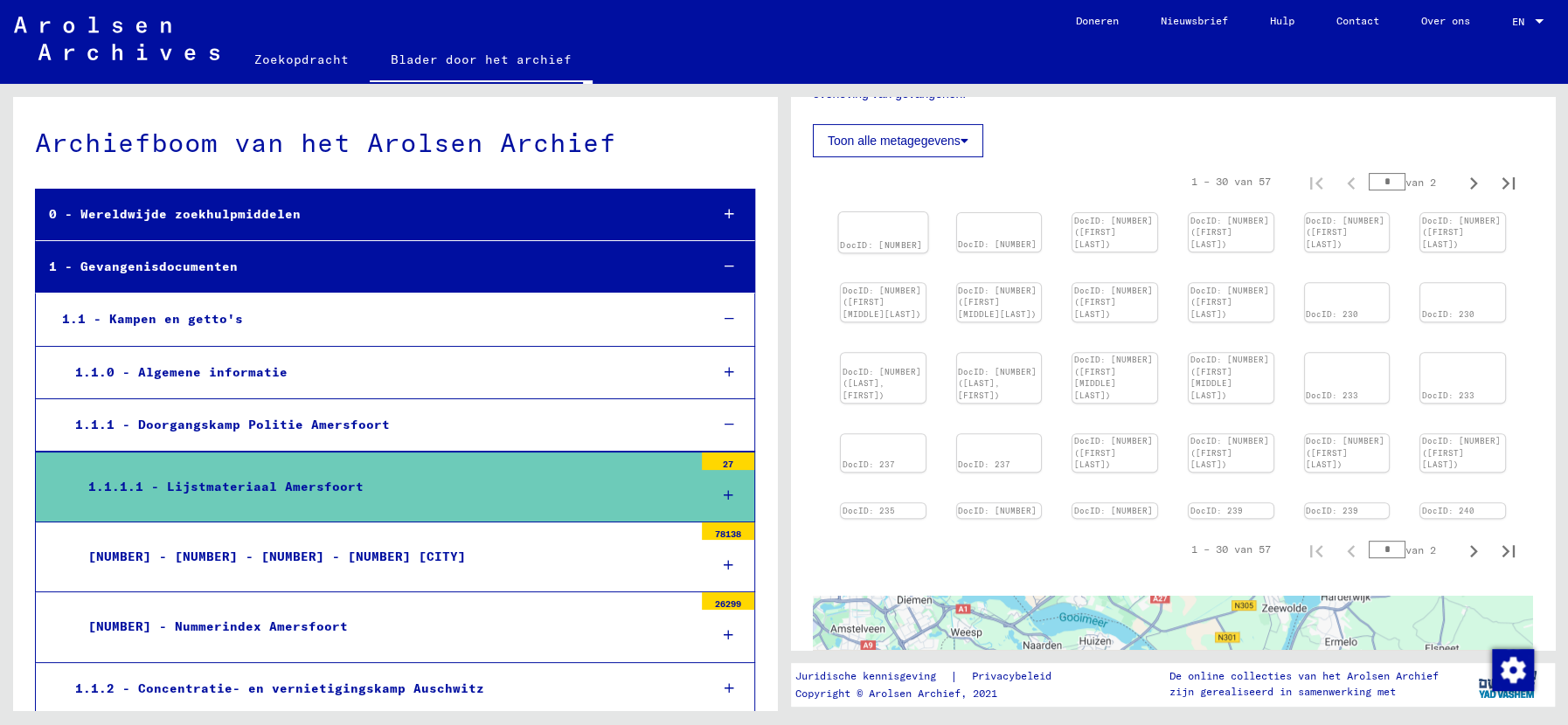 click at bounding box center [884, 212] 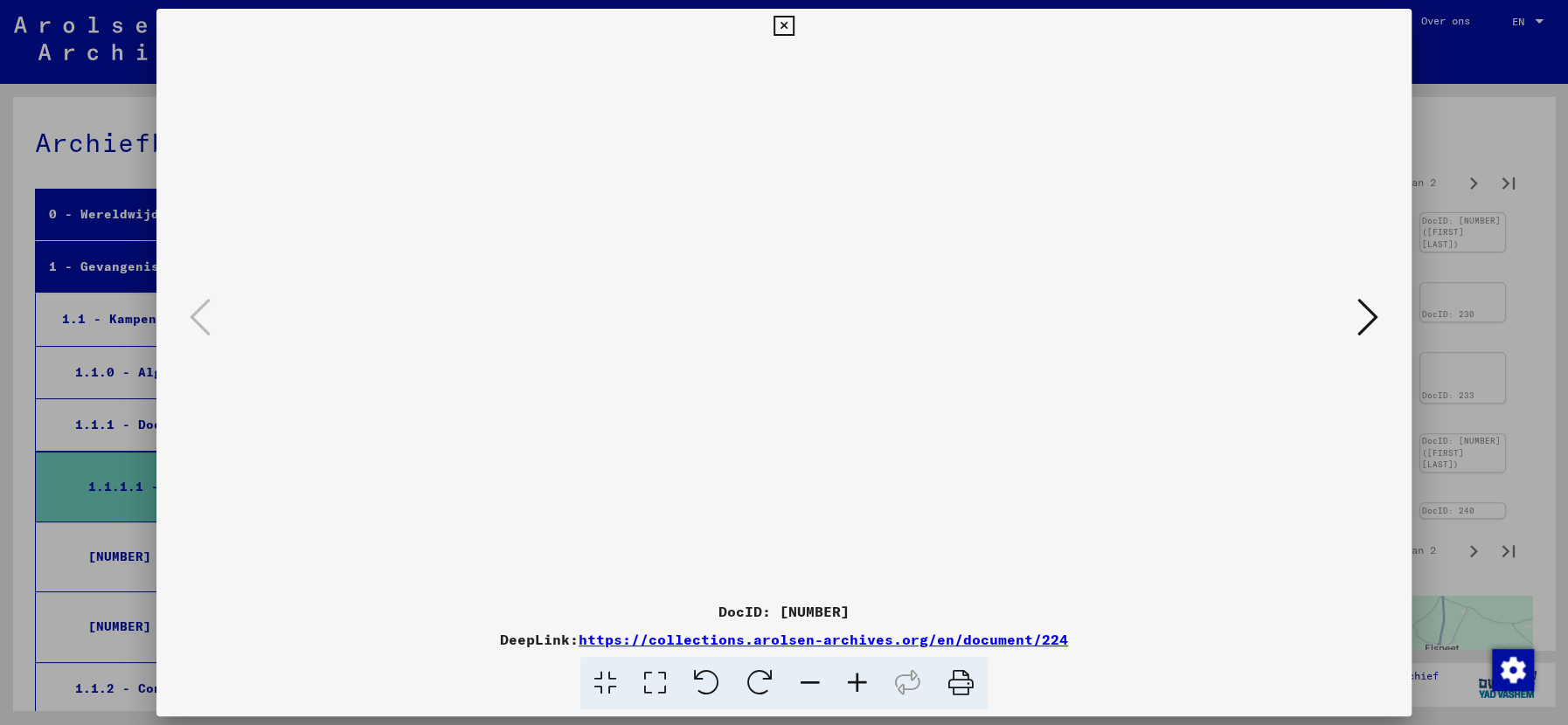 click at bounding box center (1368, 317) 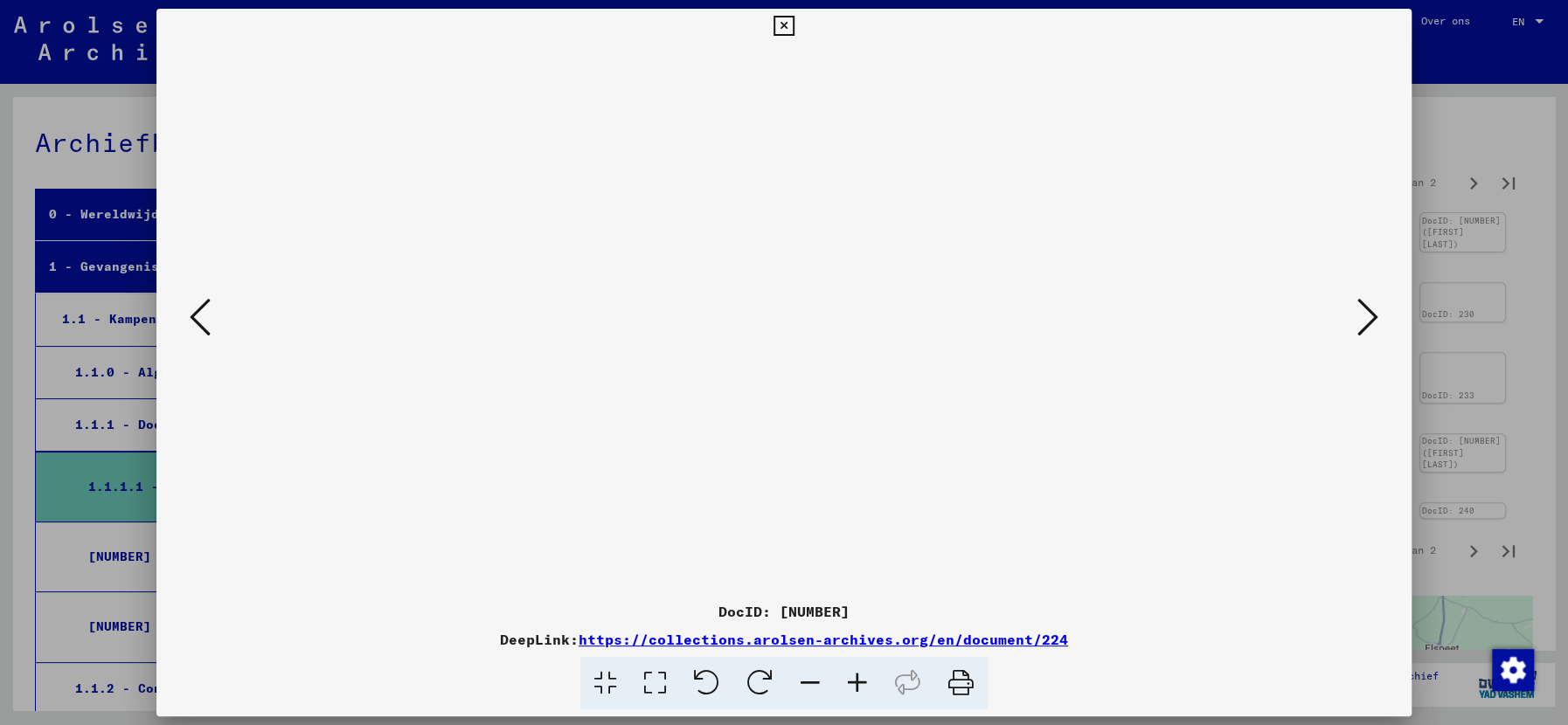 click at bounding box center [1368, 317] 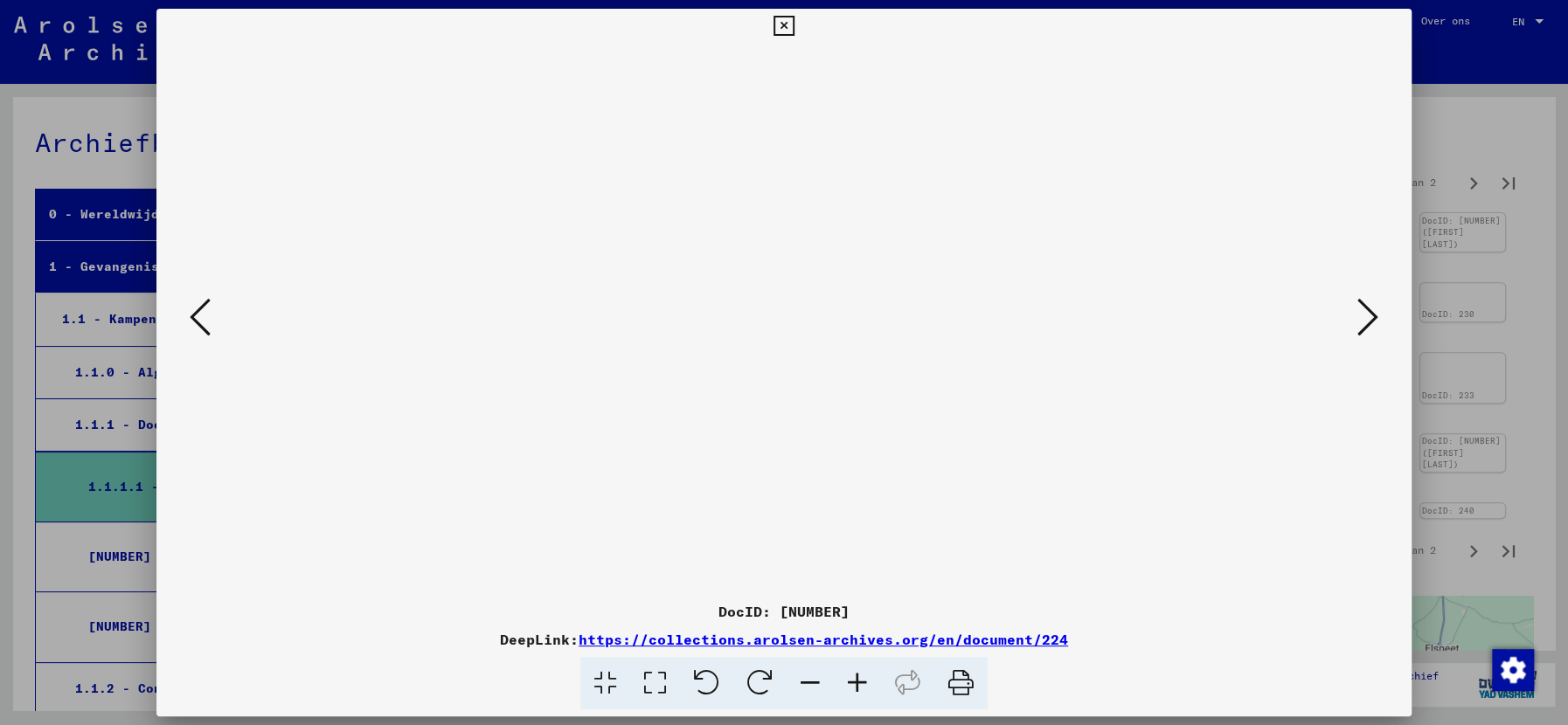 click at bounding box center [1368, 317] 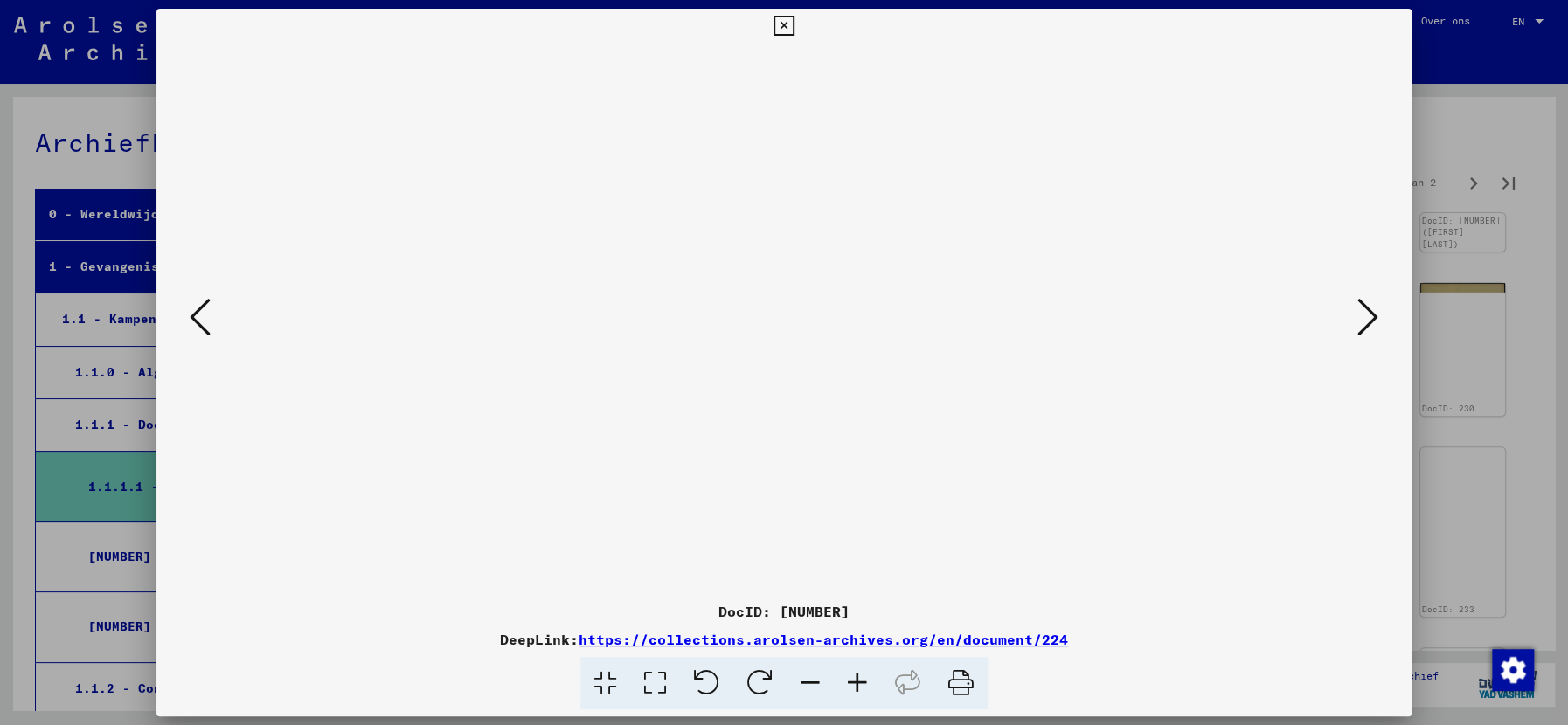 click at bounding box center (1368, 317) 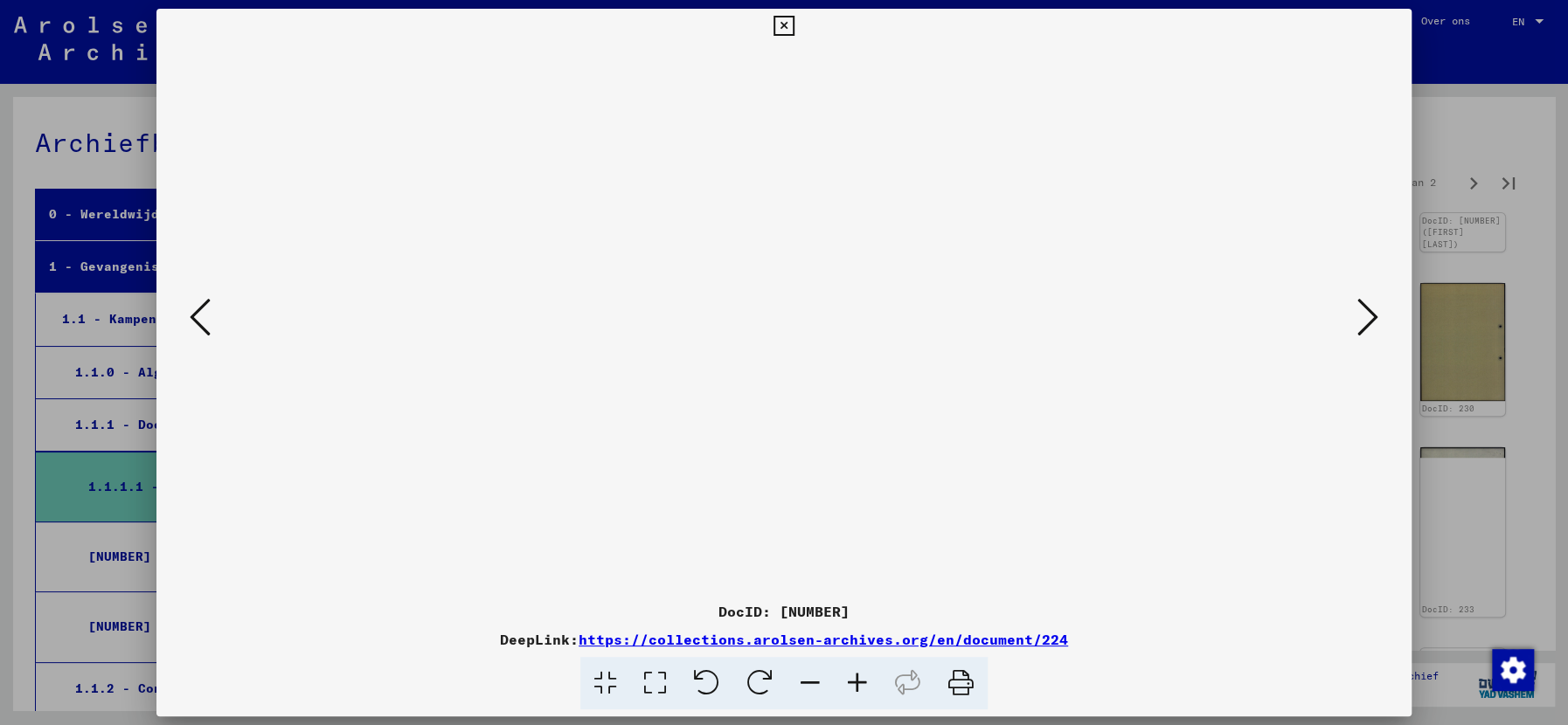 click at bounding box center (1368, 317) 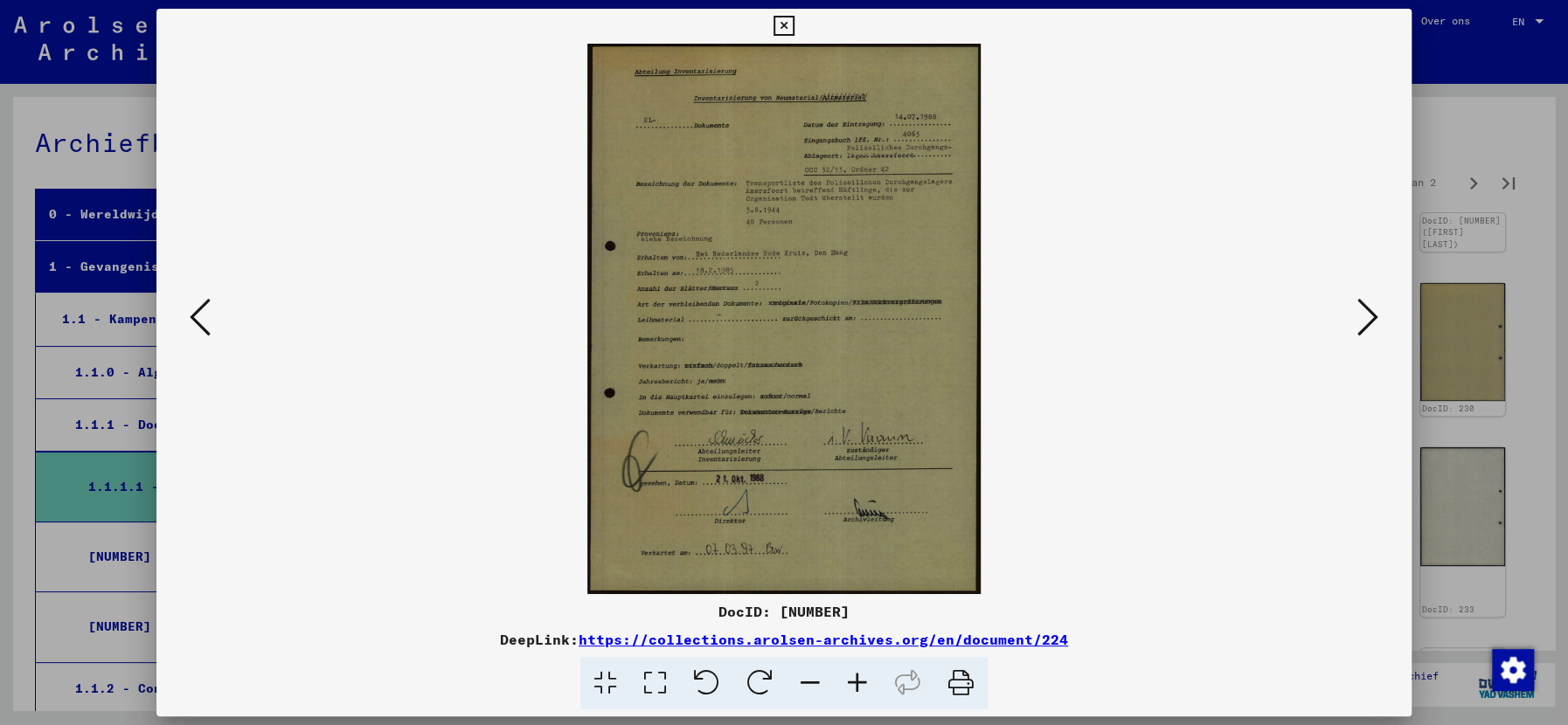 type 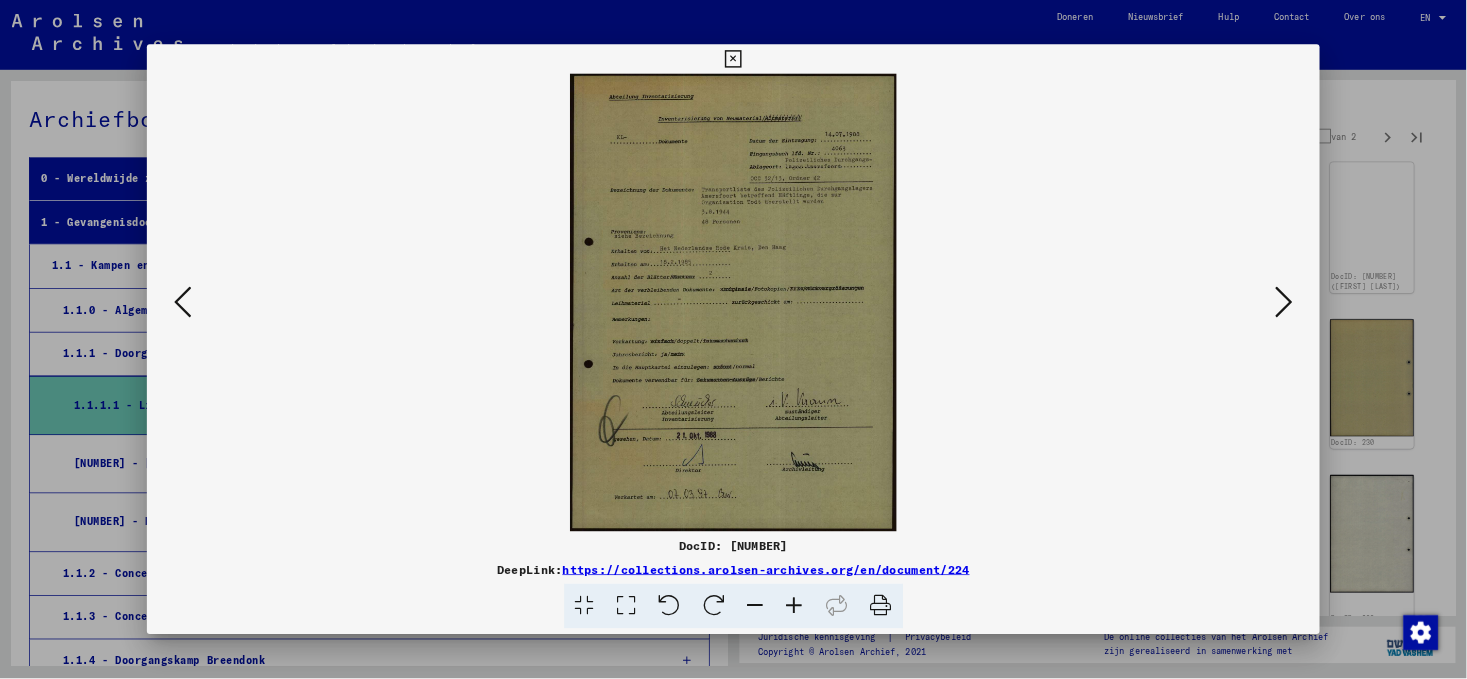 scroll, scrollTop: 444, scrollLeft: 0, axis: vertical 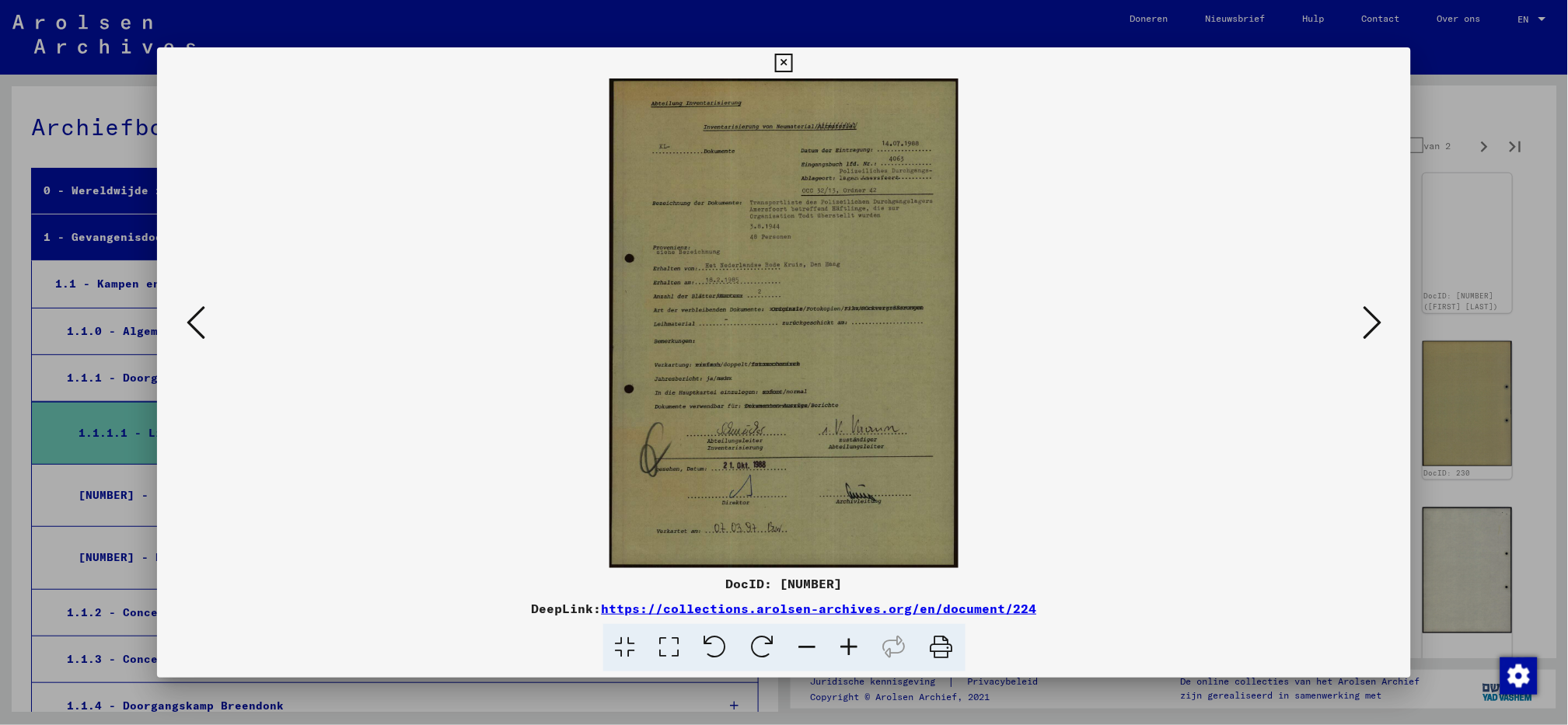 click at bounding box center [1372, 322] 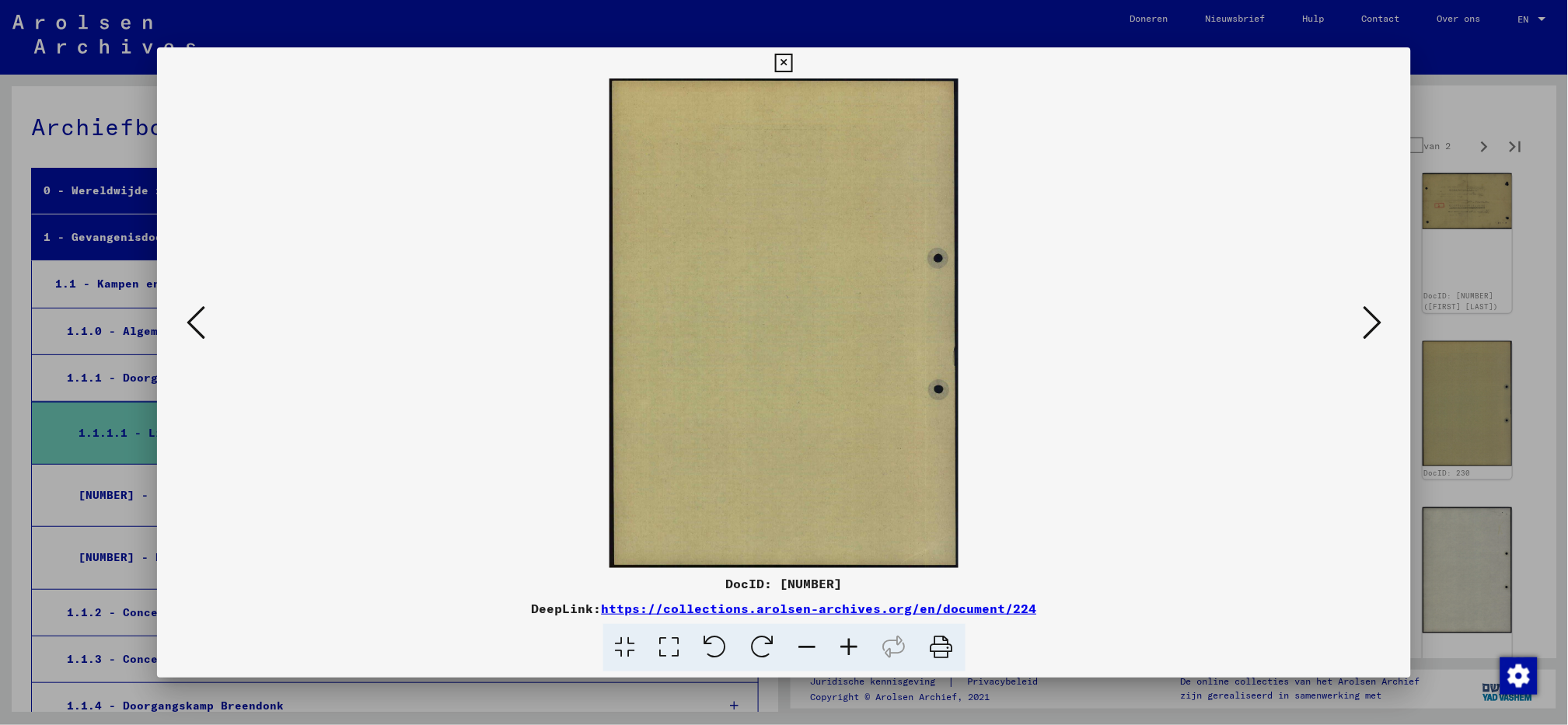 click at bounding box center (1372, 322) 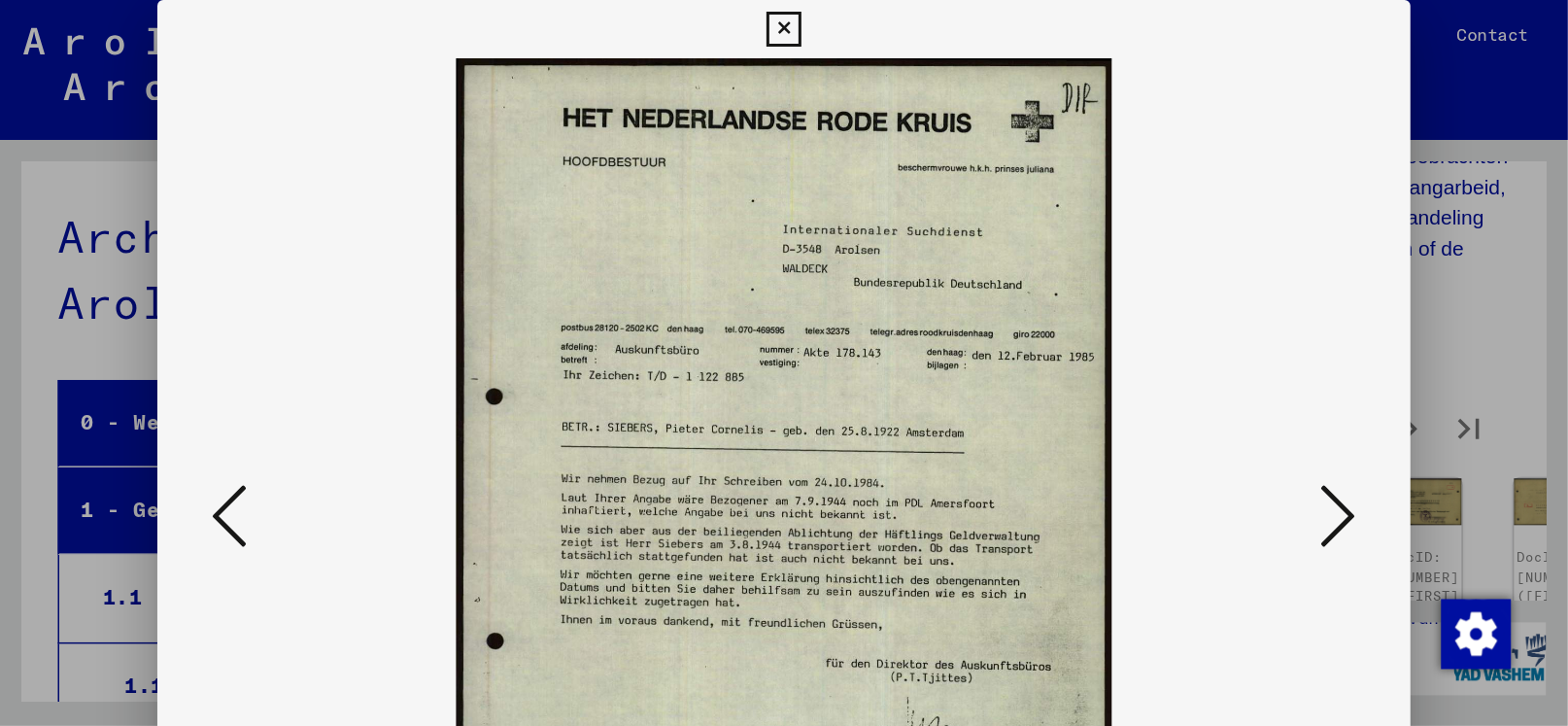 scroll, scrollTop: 432, scrollLeft: 0, axis: vertical 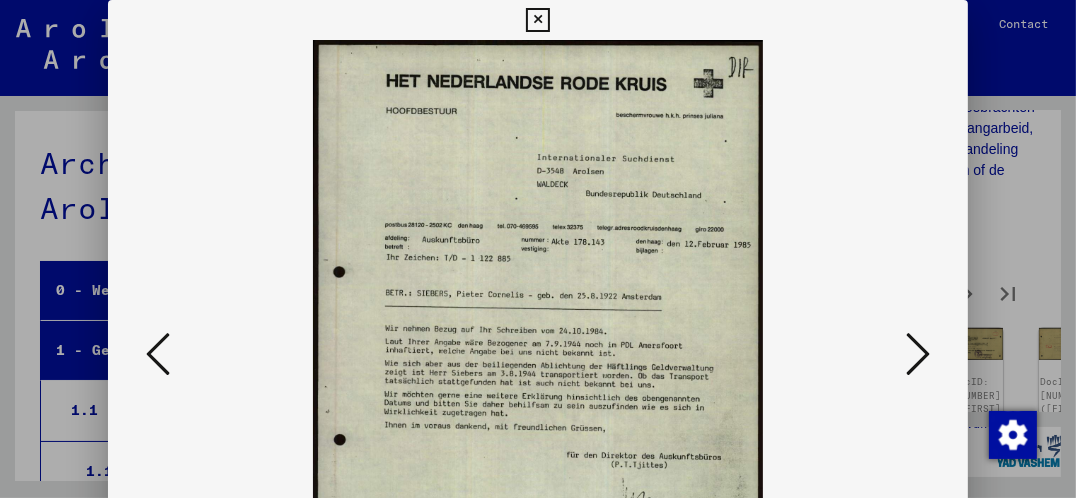 click at bounding box center (918, 354) 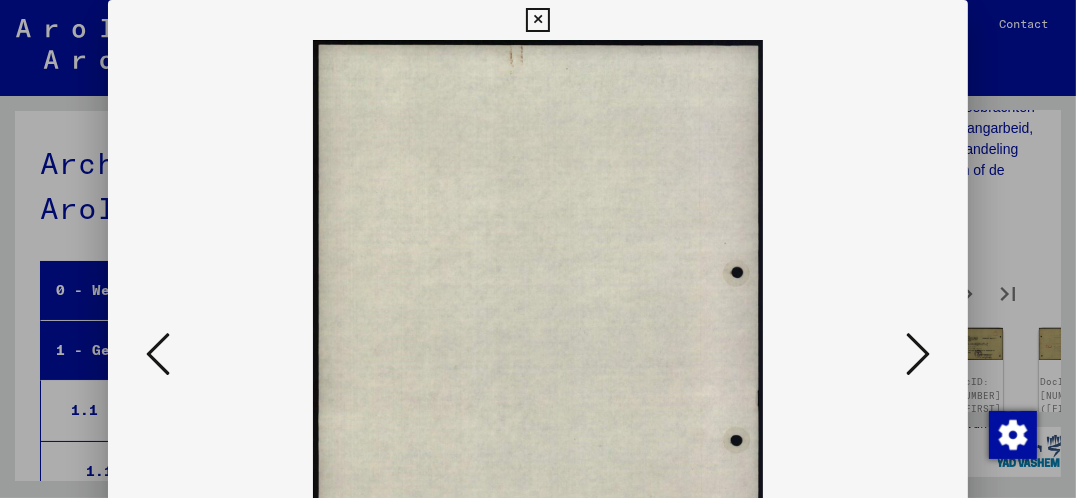 click at bounding box center (918, 354) 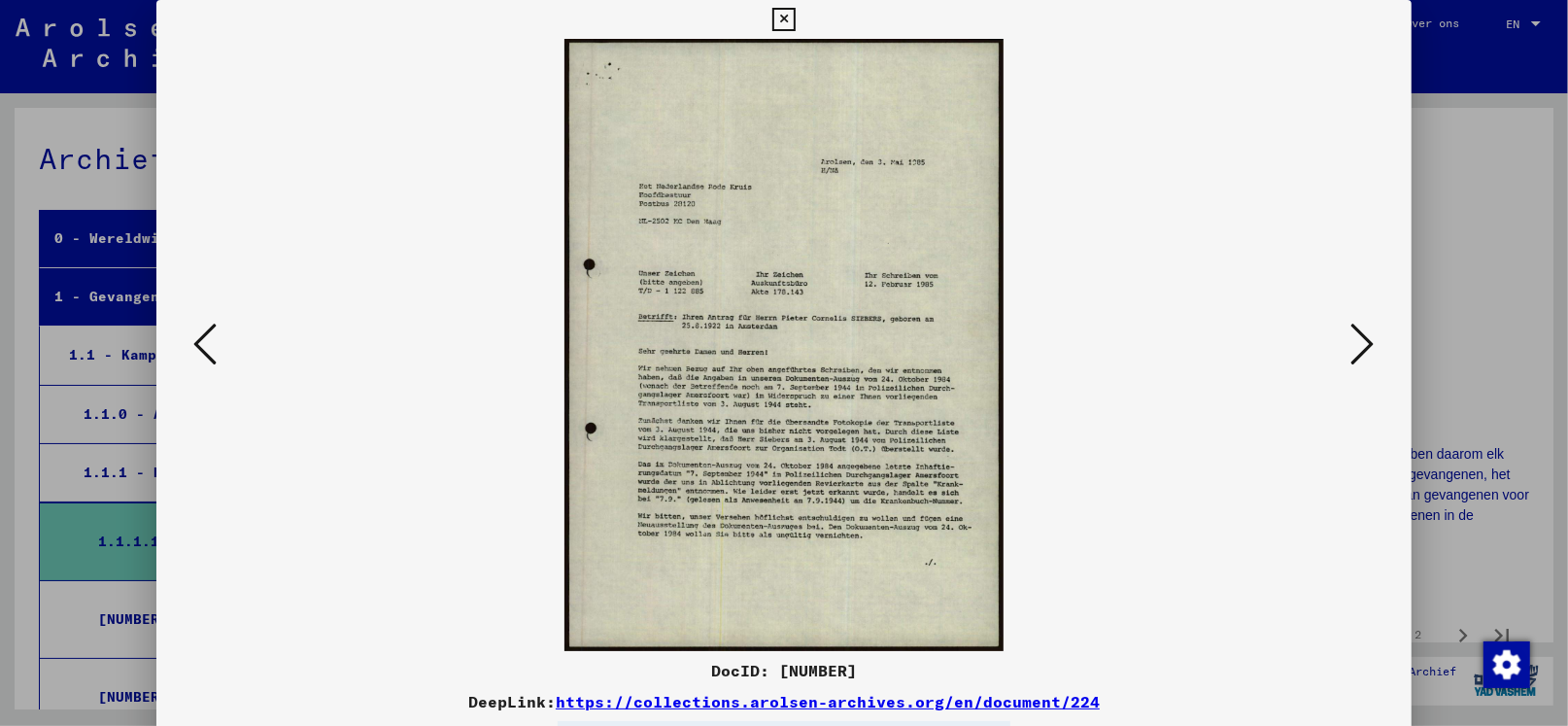 click at bounding box center [1363, 344] 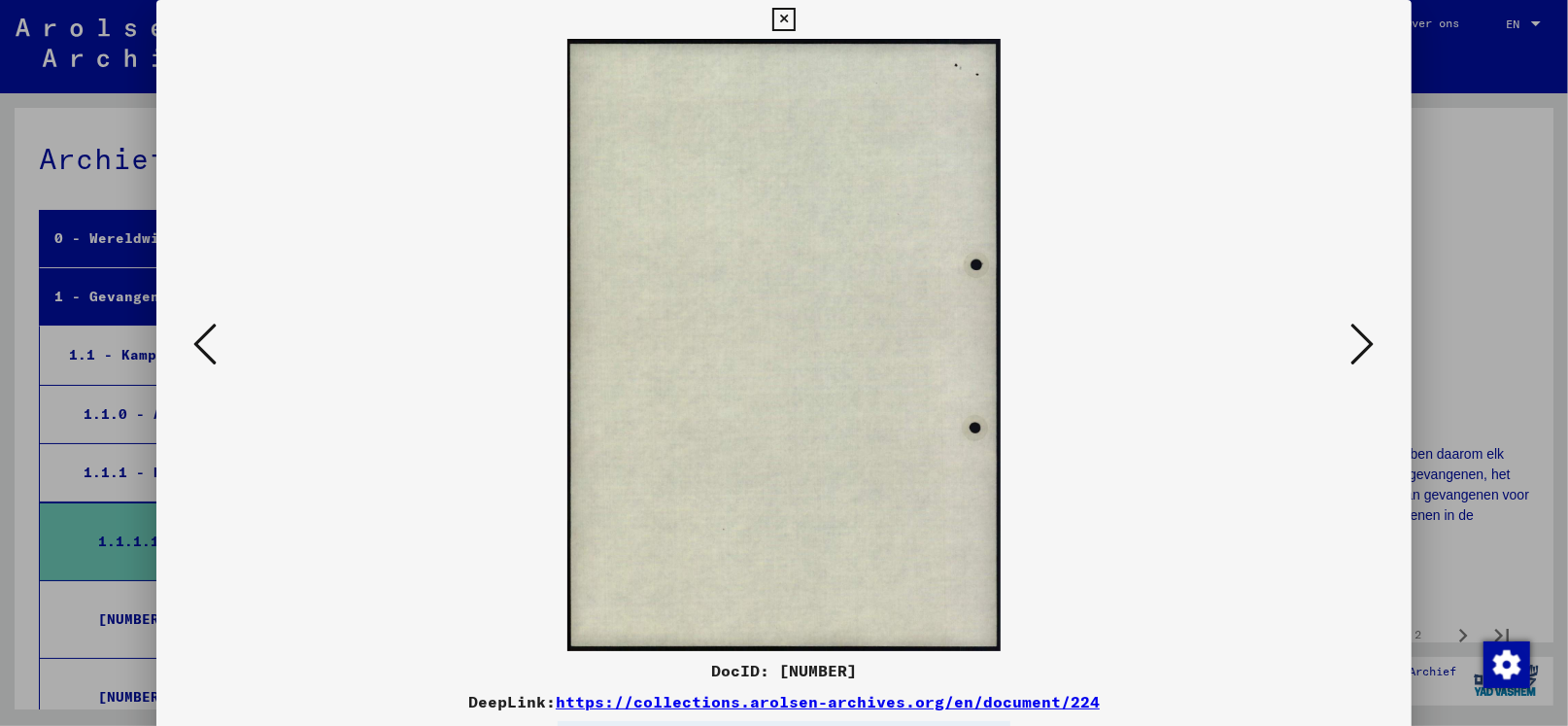 click at bounding box center [1363, 344] 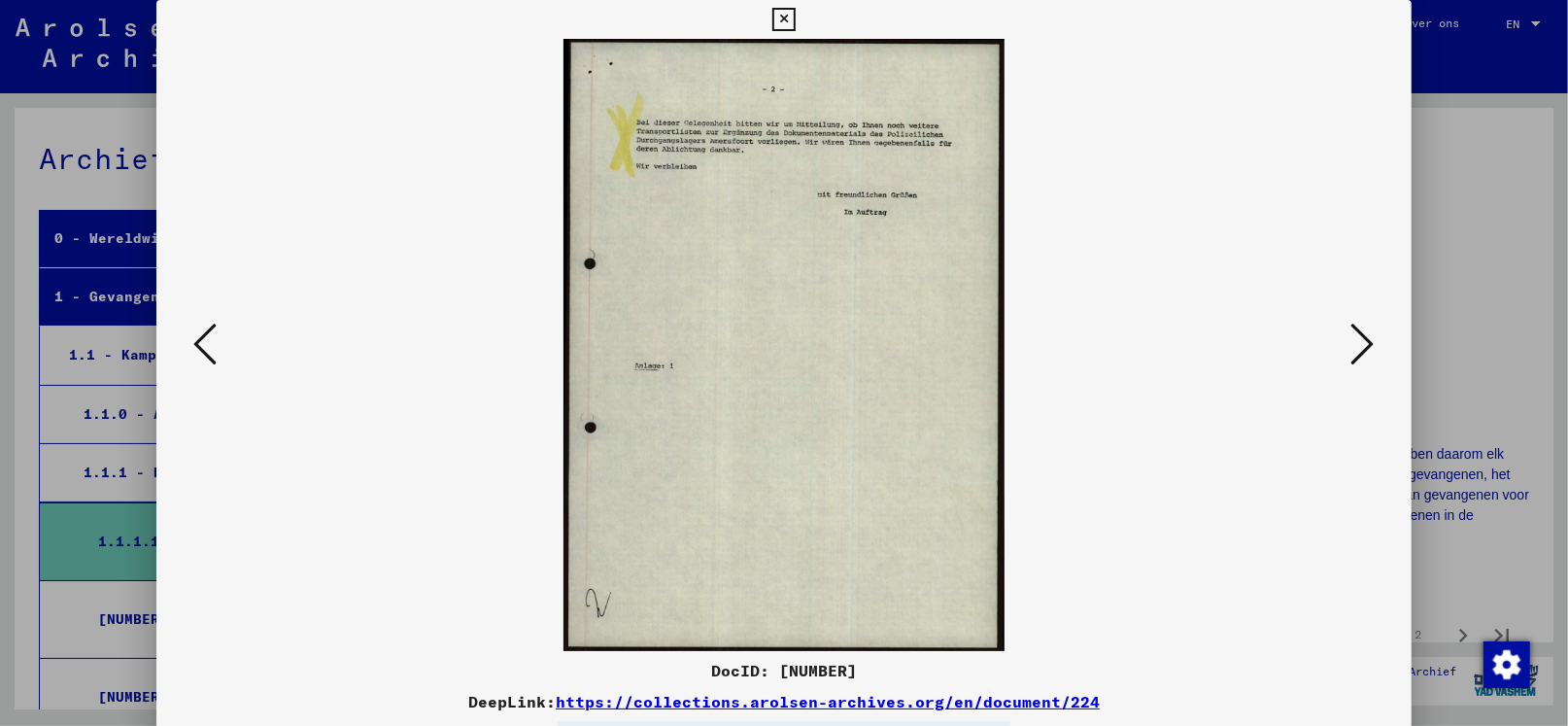 click at bounding box center (1363, 344) 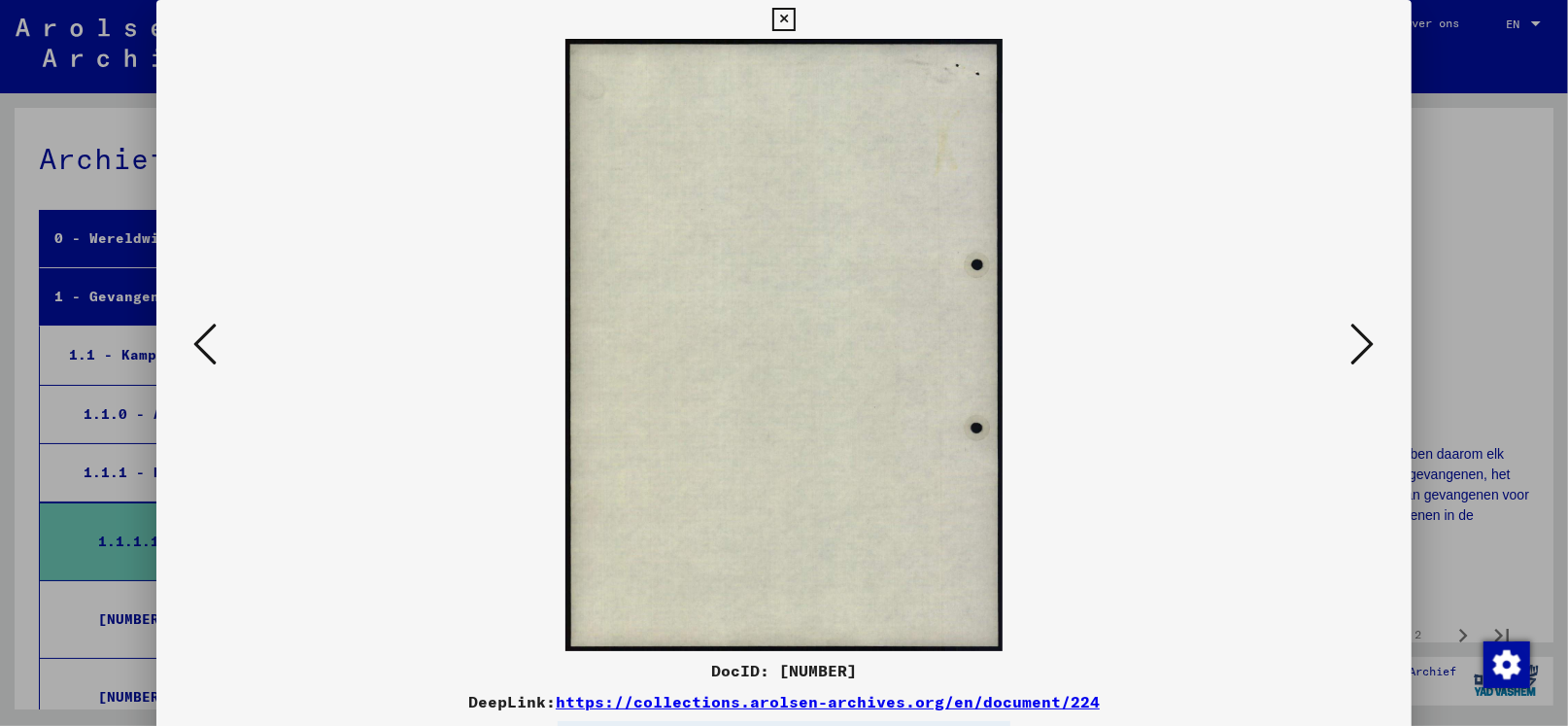 click at bounding box center (1363, 344) 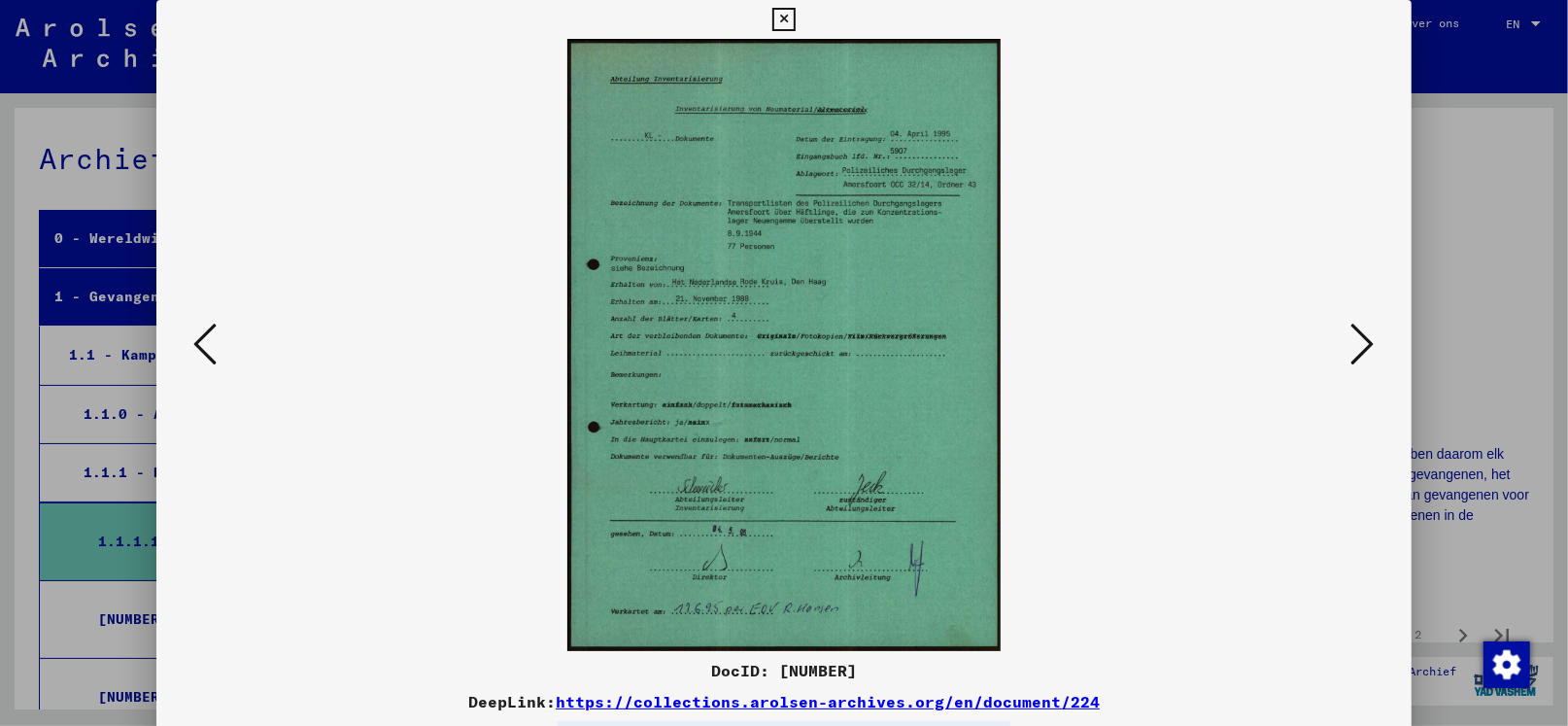 drag, startPoint x: 1361, startPoint y: 330, endPoint x: 1312, endPoint y: 229, distance: 112.25863 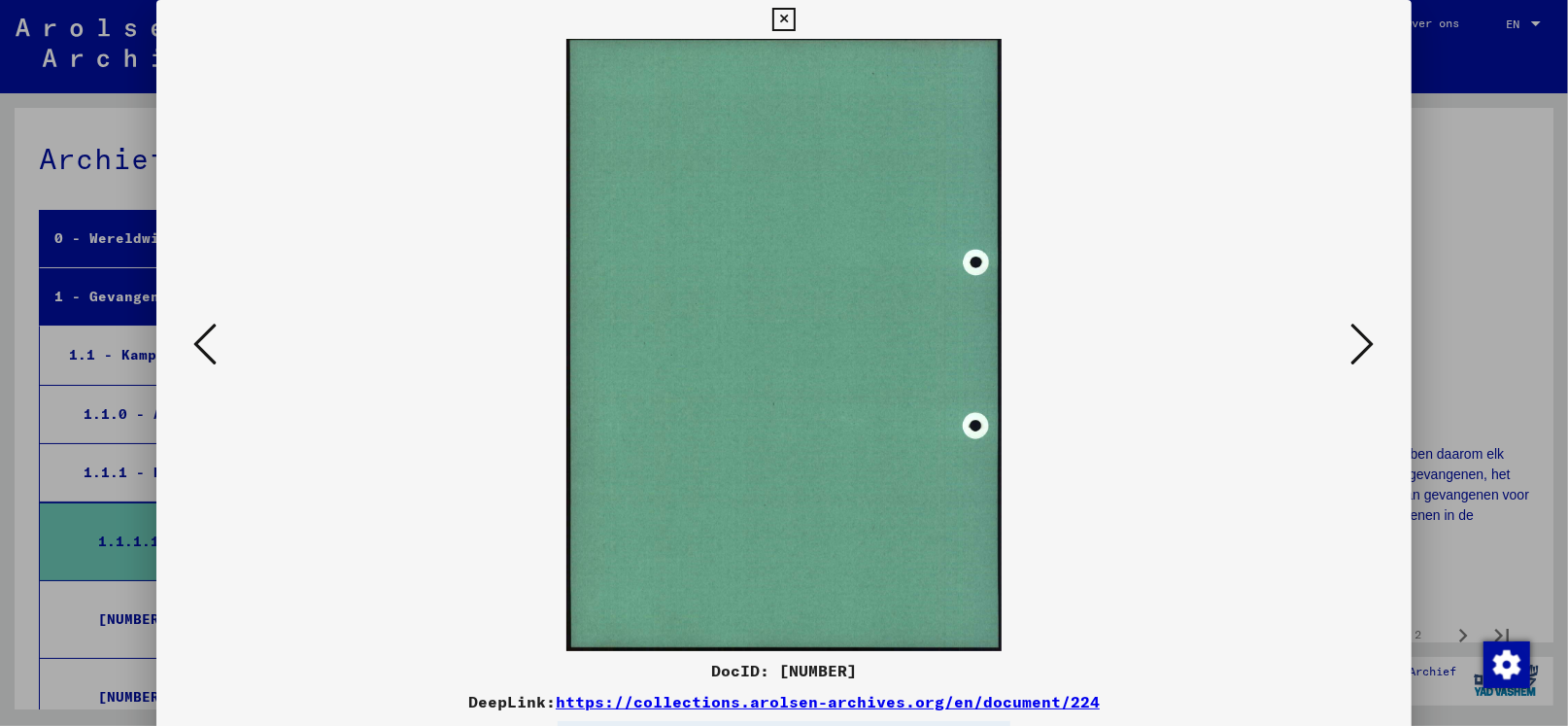 click at bounding box center (783, 19) 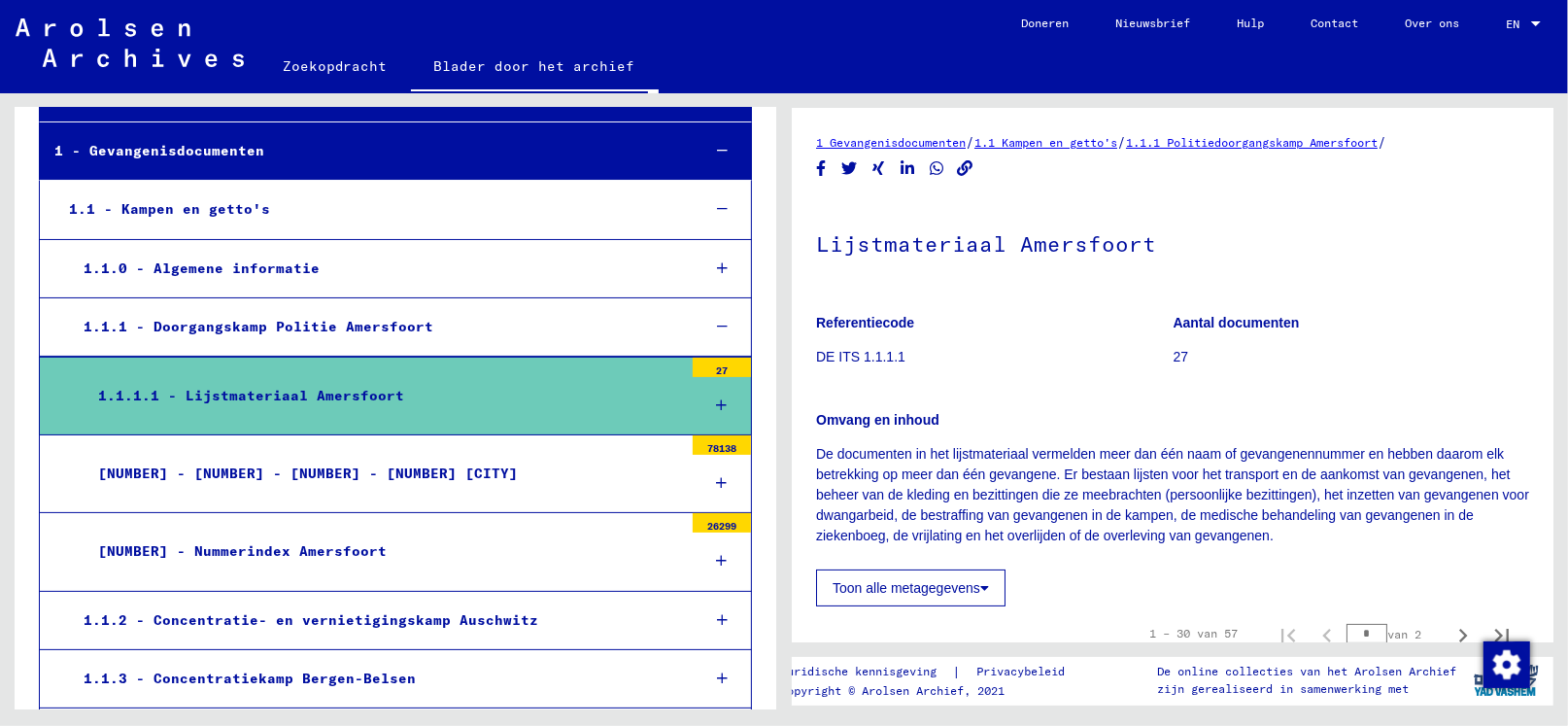 scroll, scrollTop: 193, scrollLeft: 0, axis: vertical 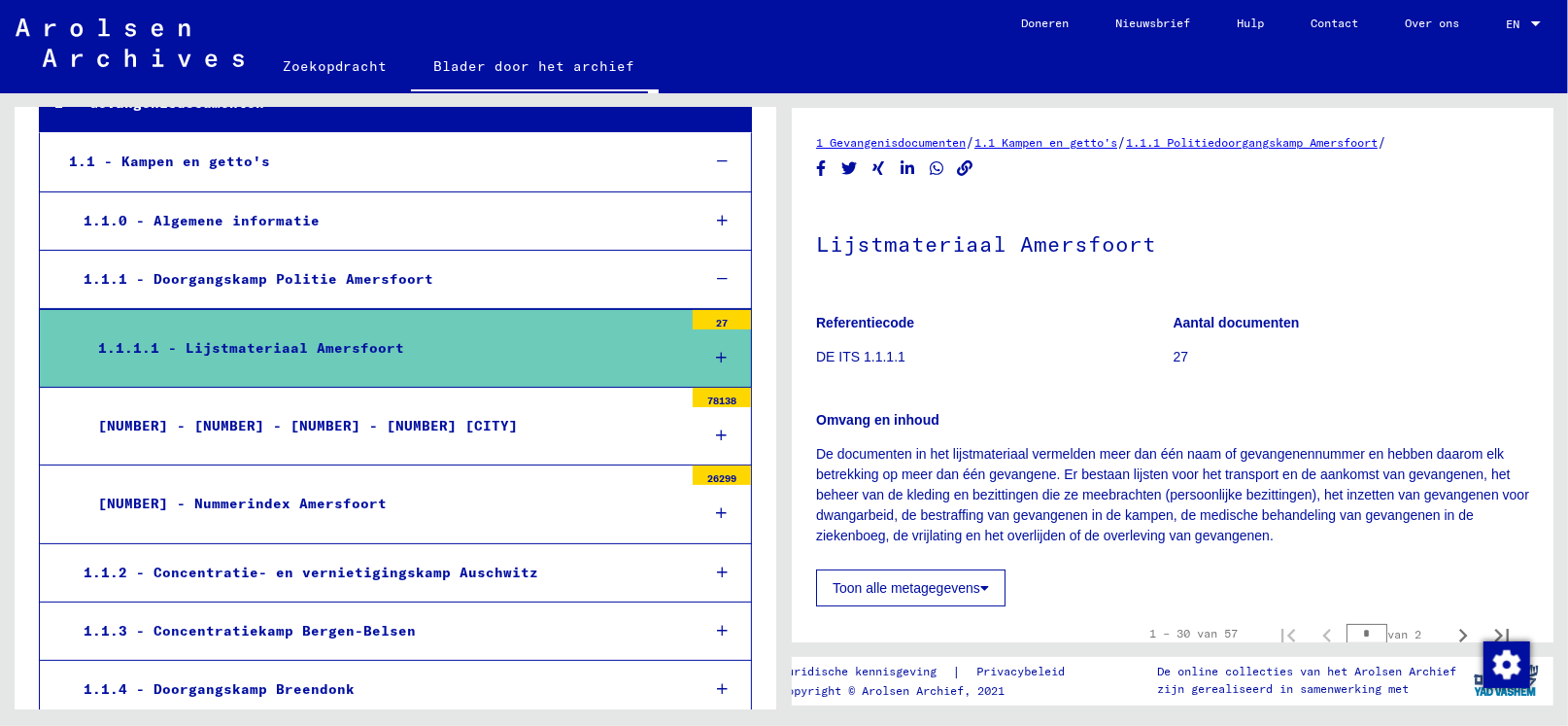 click on "[NUMBER] - [NUMBER] - [NUMBER] - [NUMBER] [CITY]" at bounding box center [308, 426] 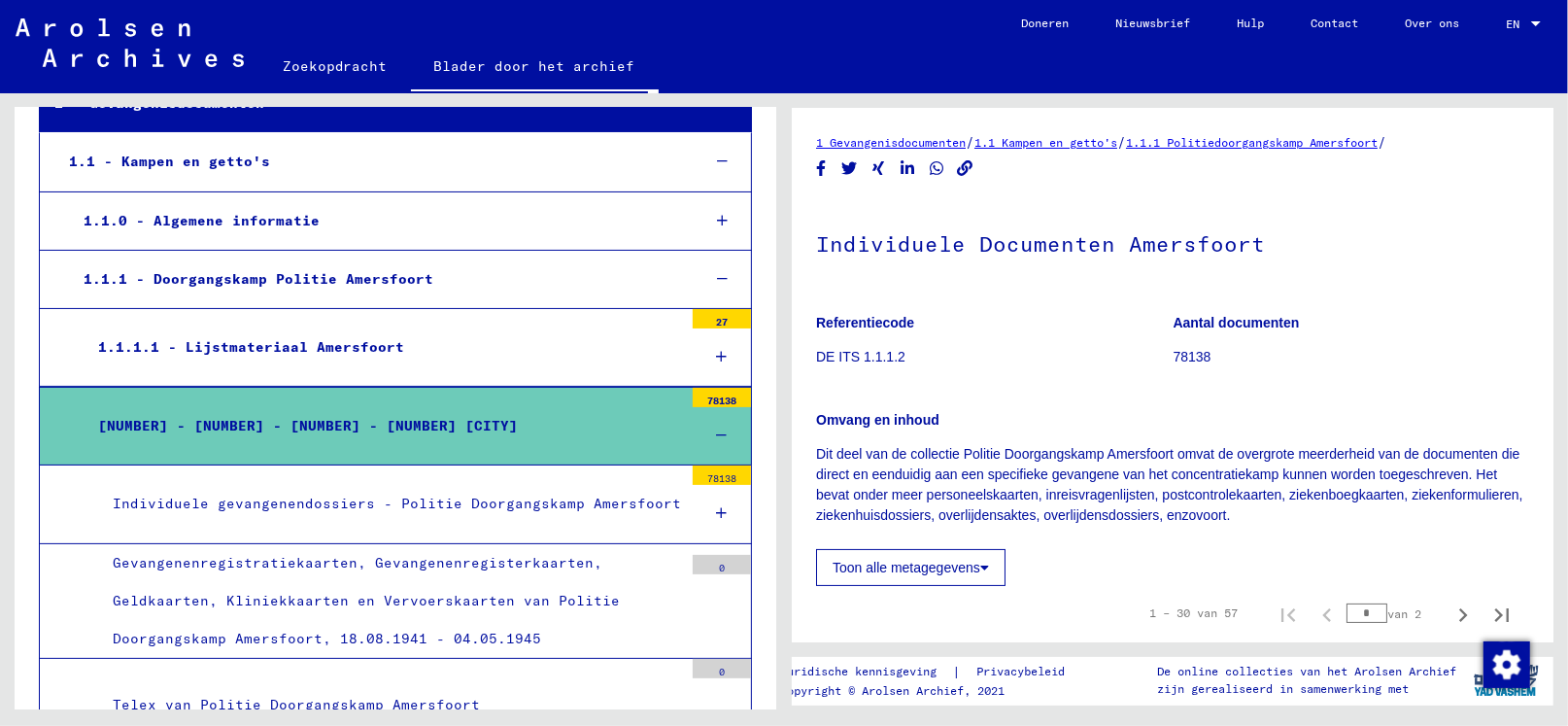 click on "Individuele gevangenendossiers - Politie Doorgangskamp Amersfoort" at bounding box center (396, 503) 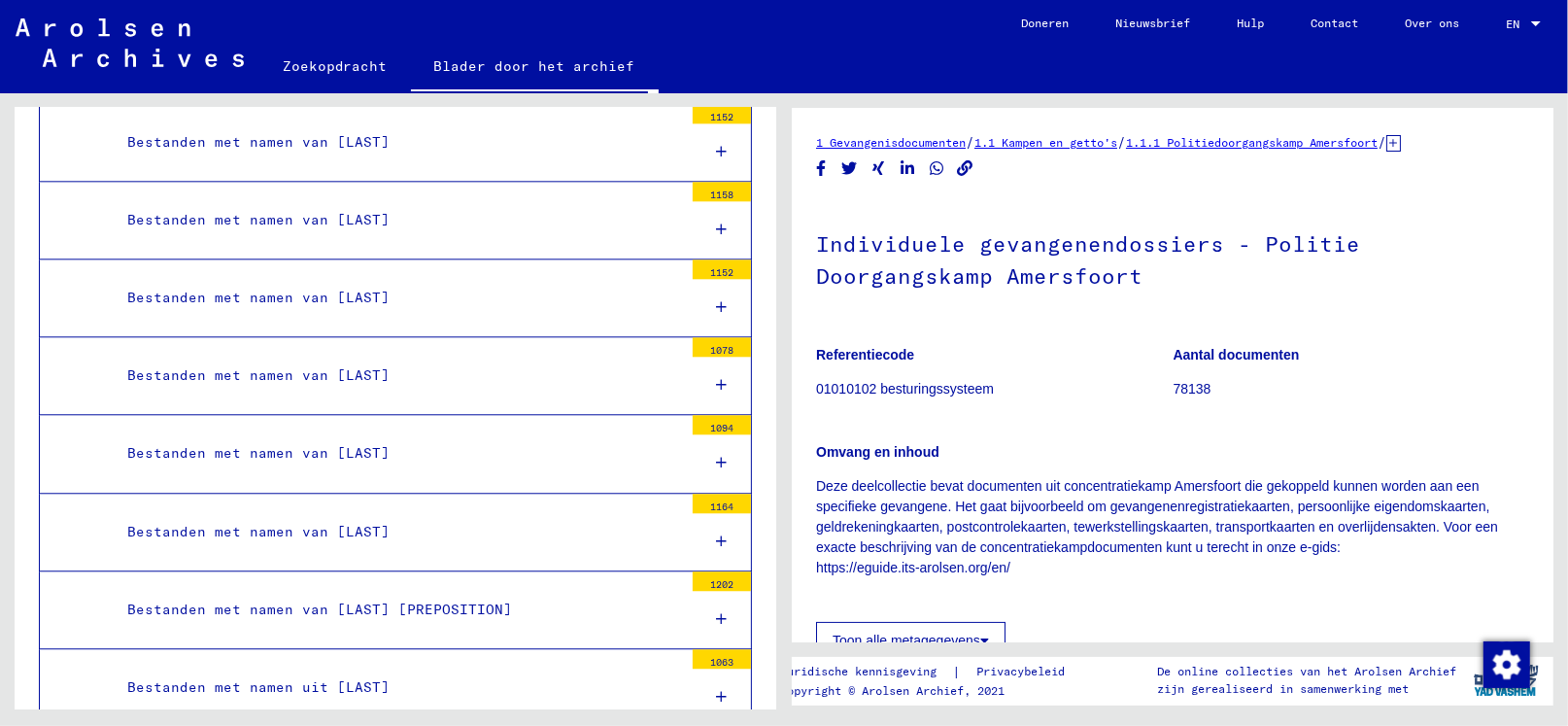 scroll, scrollTop: 3692, scrollLeft: 0, axis: vertical 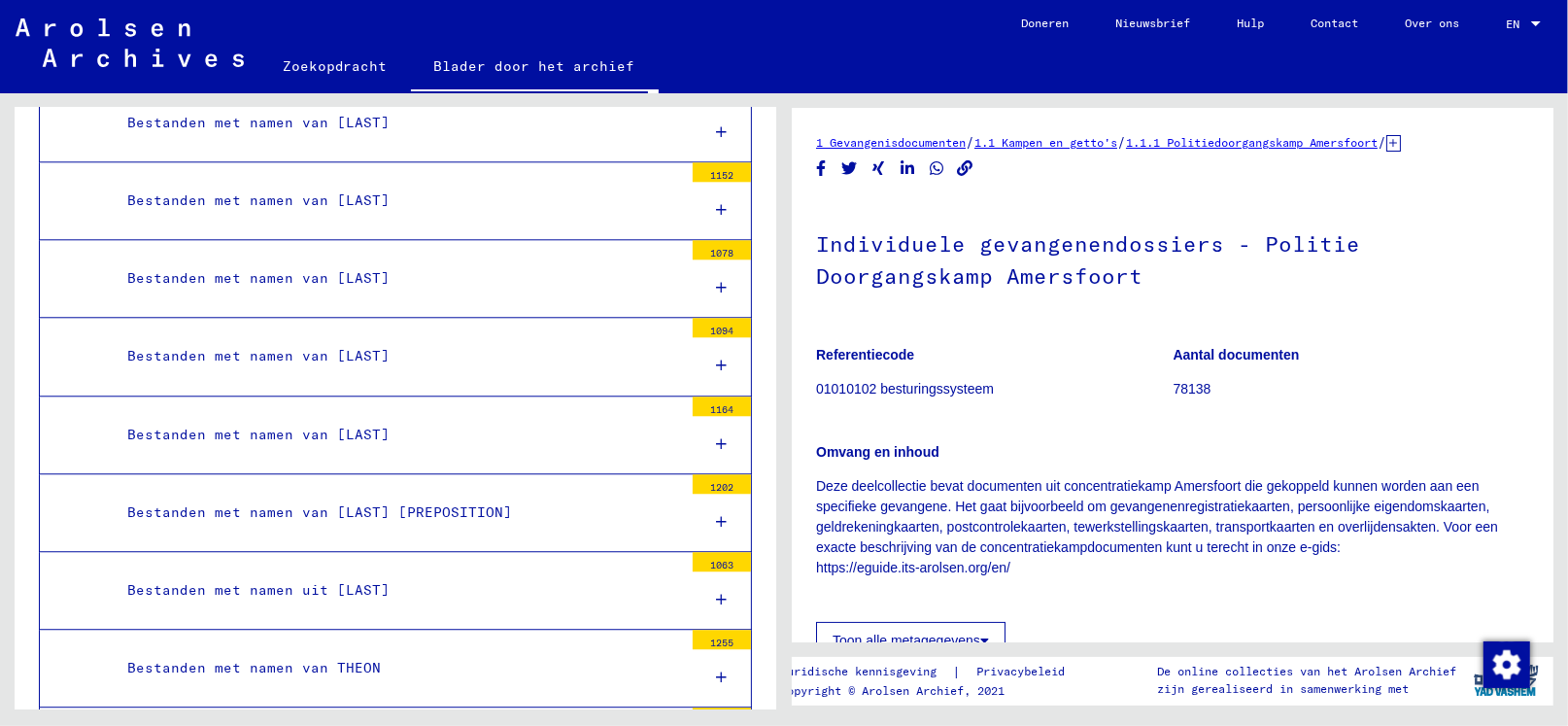 click on "Bestanden met namen van [LAST] [PREPOSITION]" at bounding box center [320, 512] 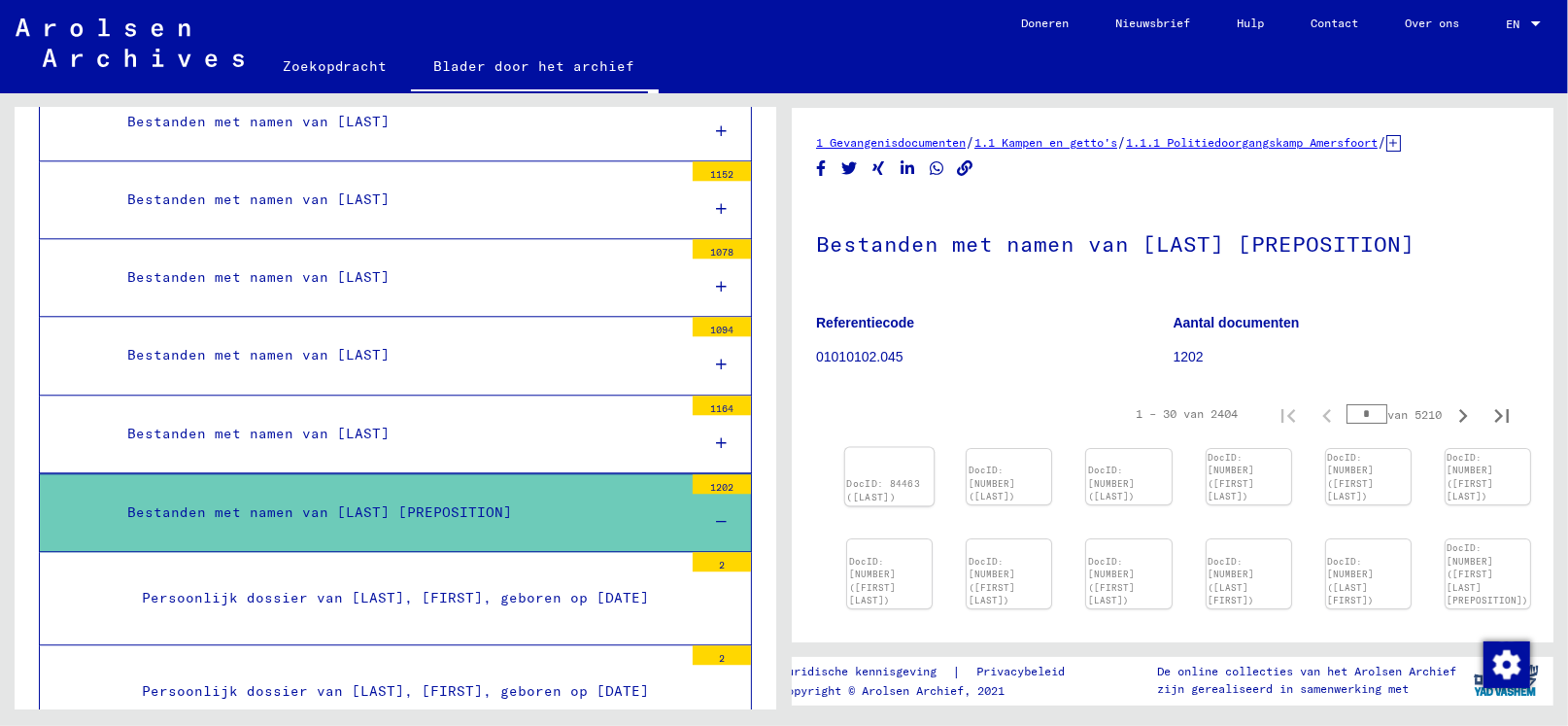click at bounding box center [890, 448] 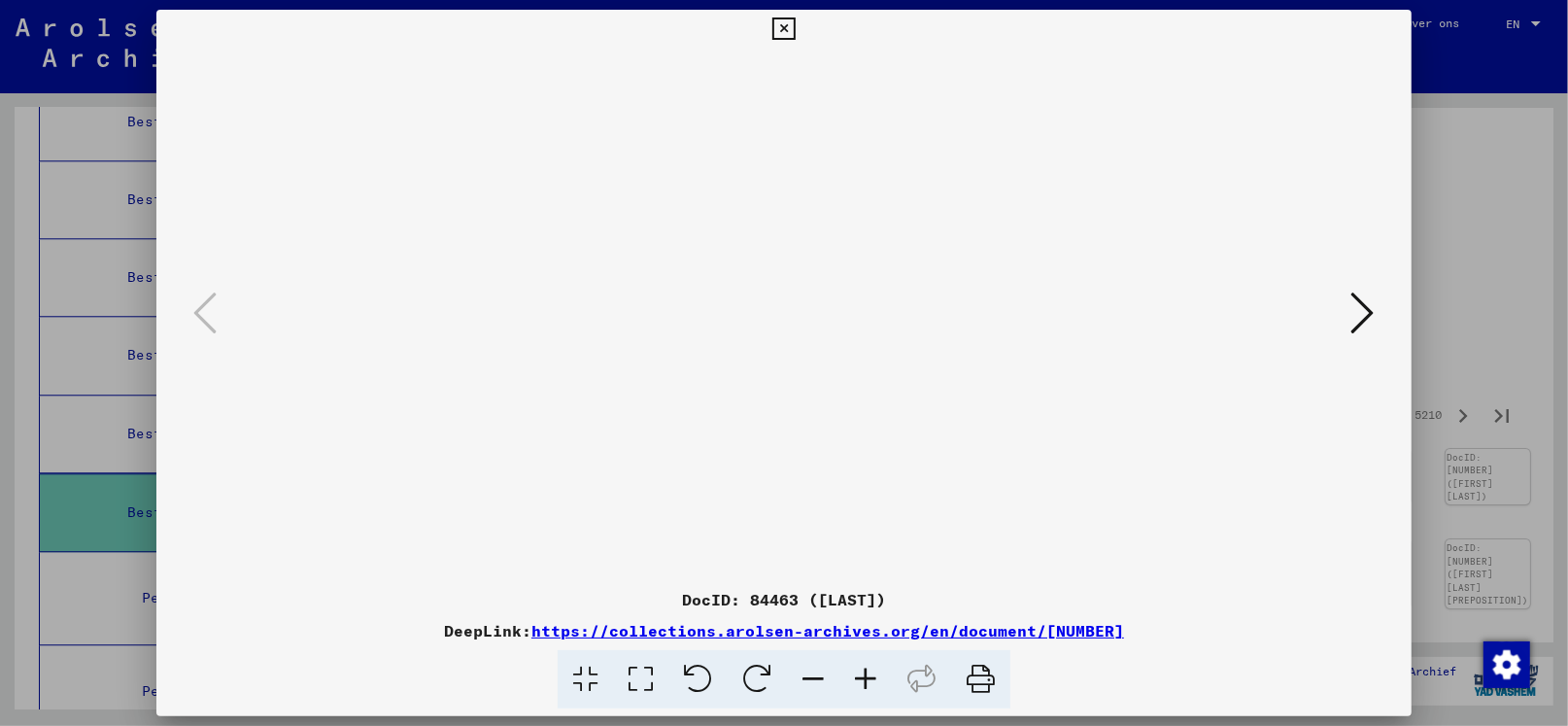 click at bounding box center [1363, 313] 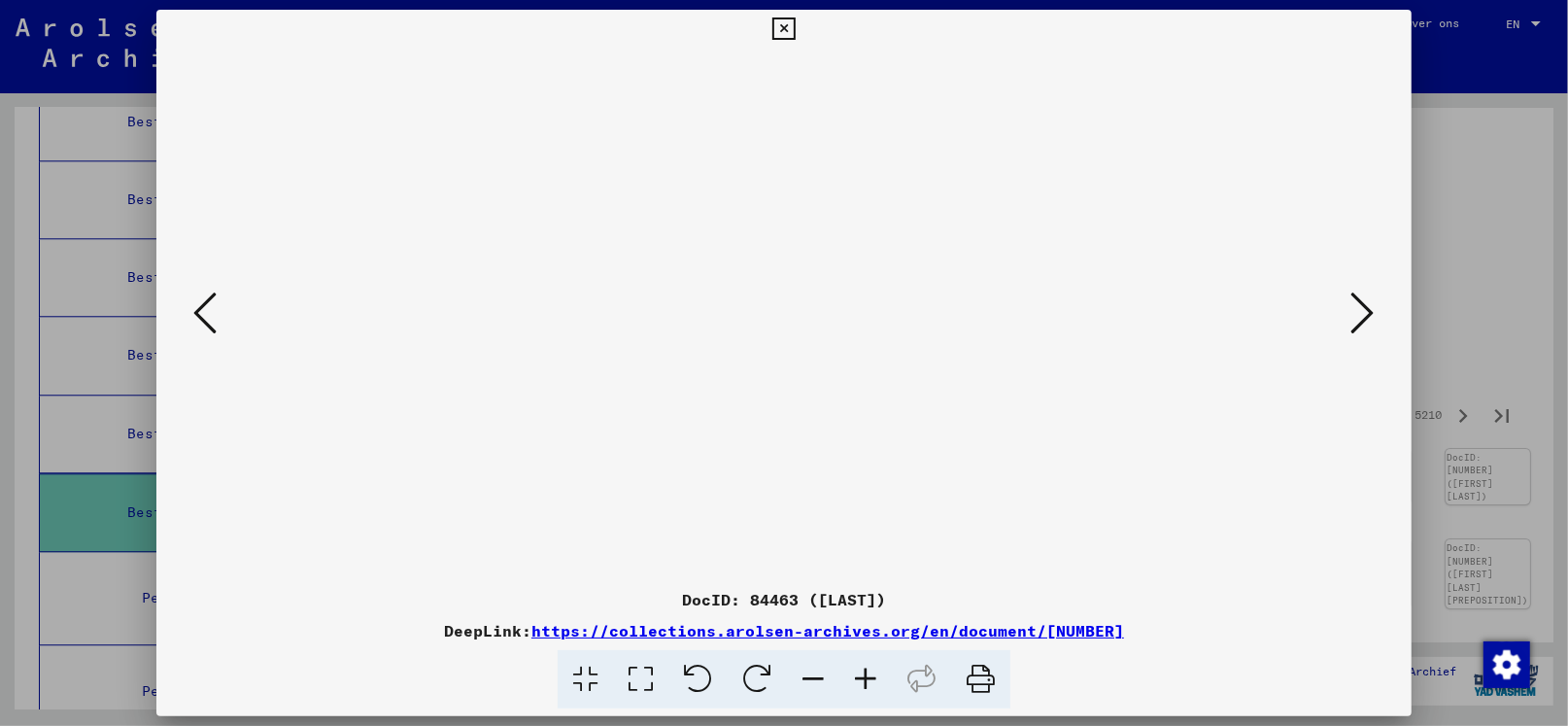 click at bounding box center (1363, 313) 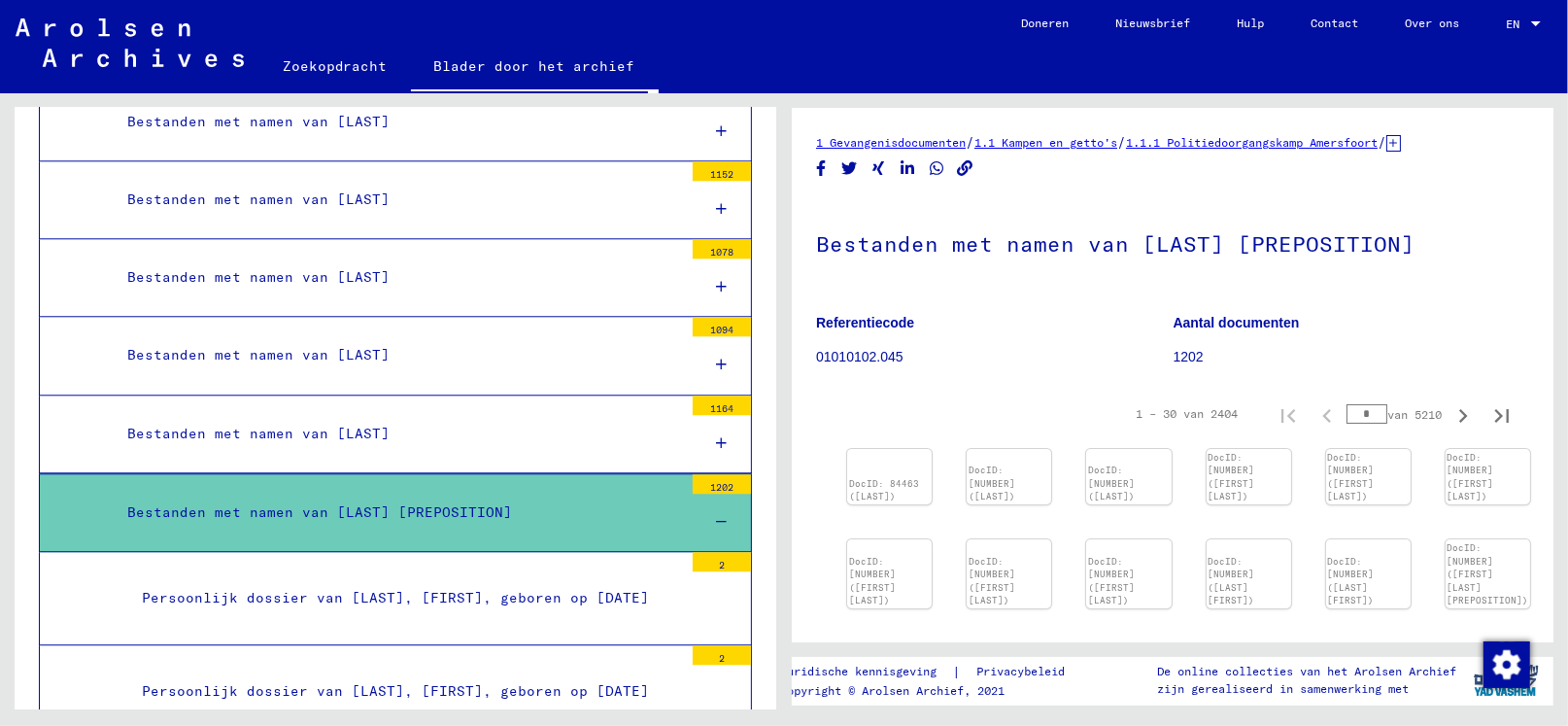 click on "Bestanden met namen van [LAST]" at bounding box center (258, 433) 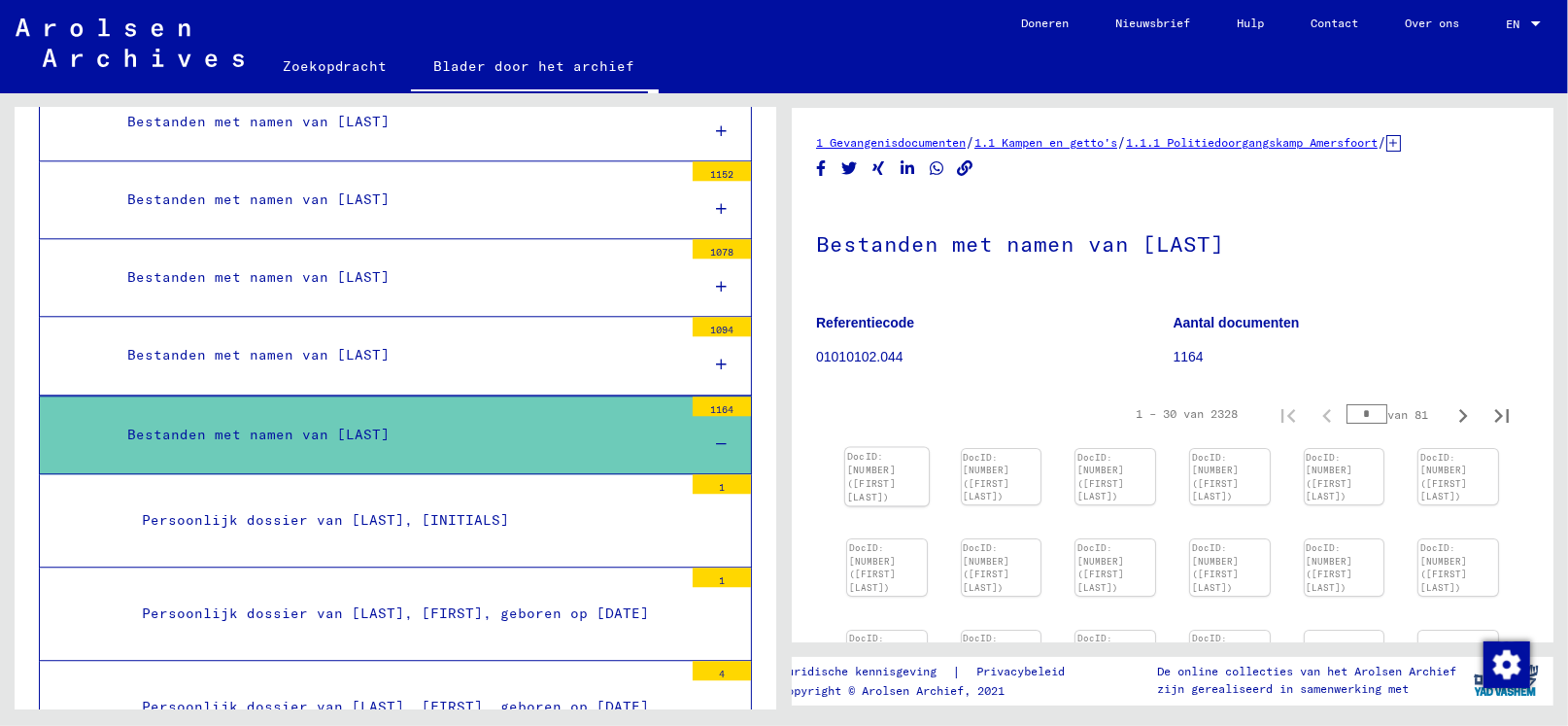 click at bounding box center [887, 448] 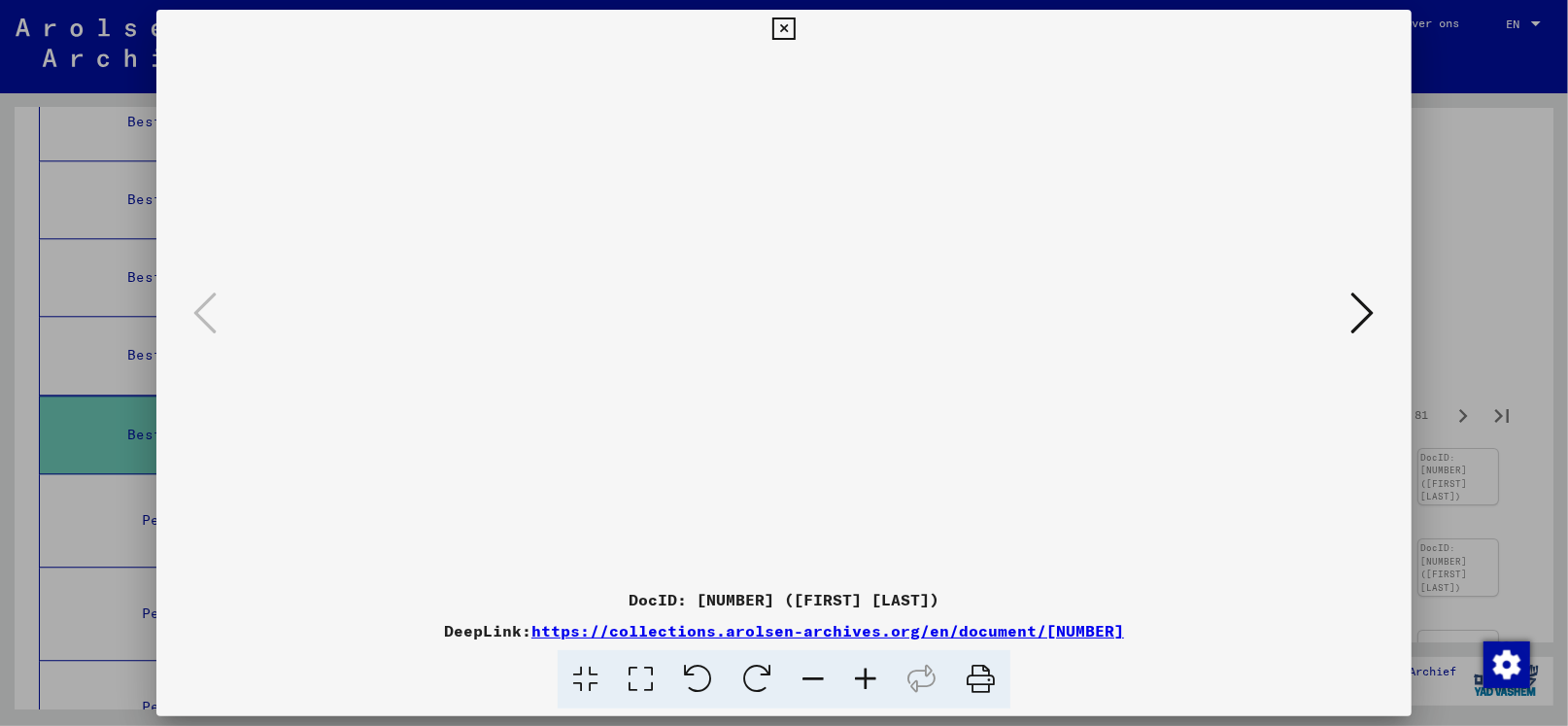 click at bounding box center (1363, 313) 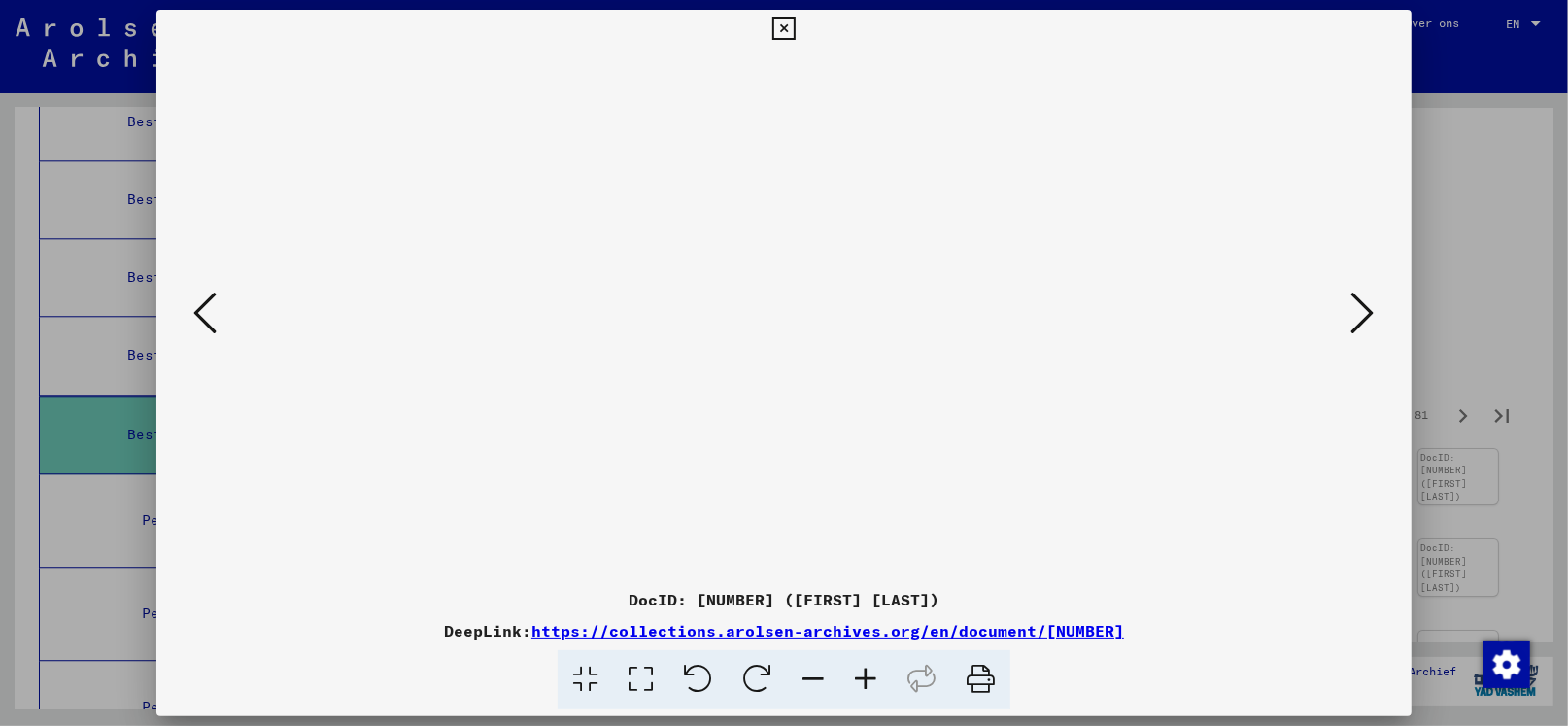 click at bounding box center [1363, 313] 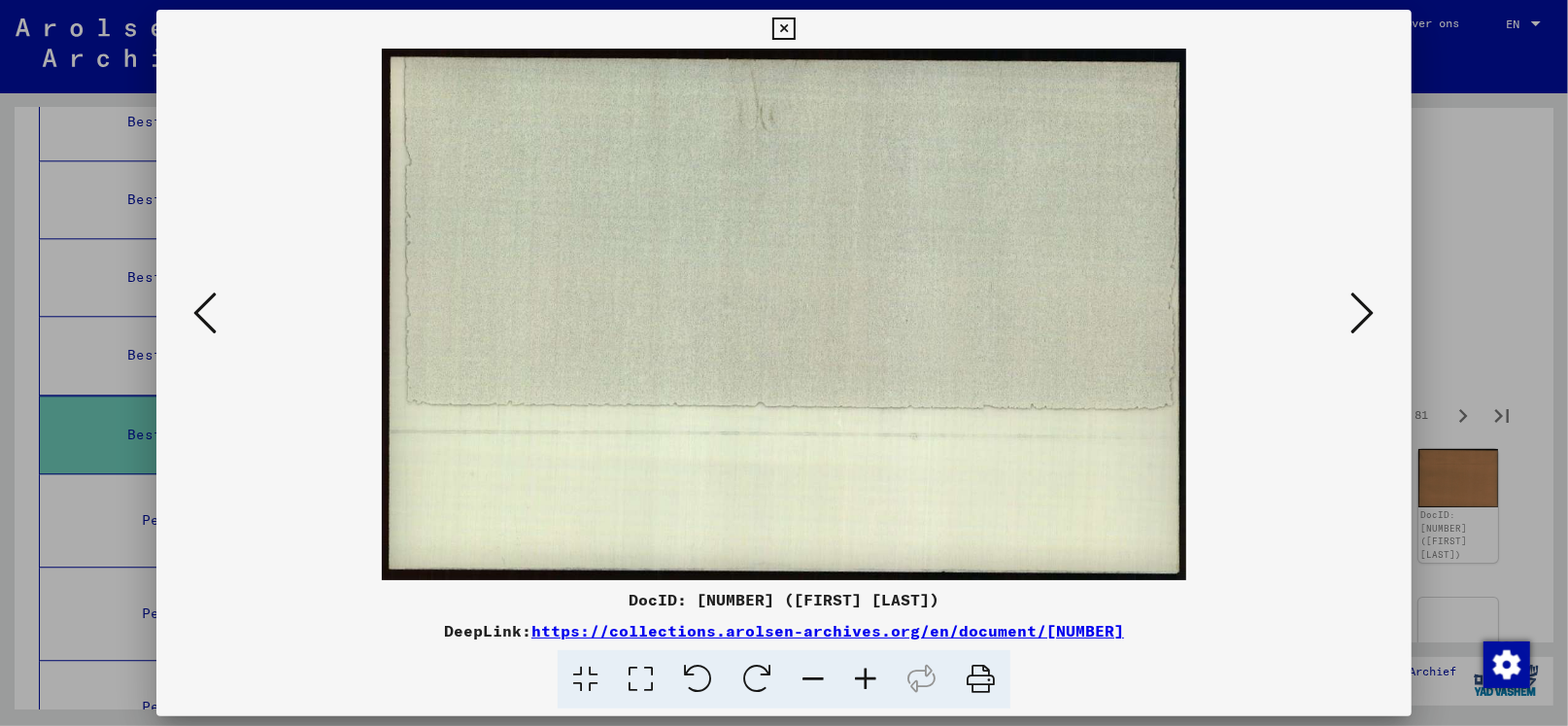 click at bounding box center [1363, 313] 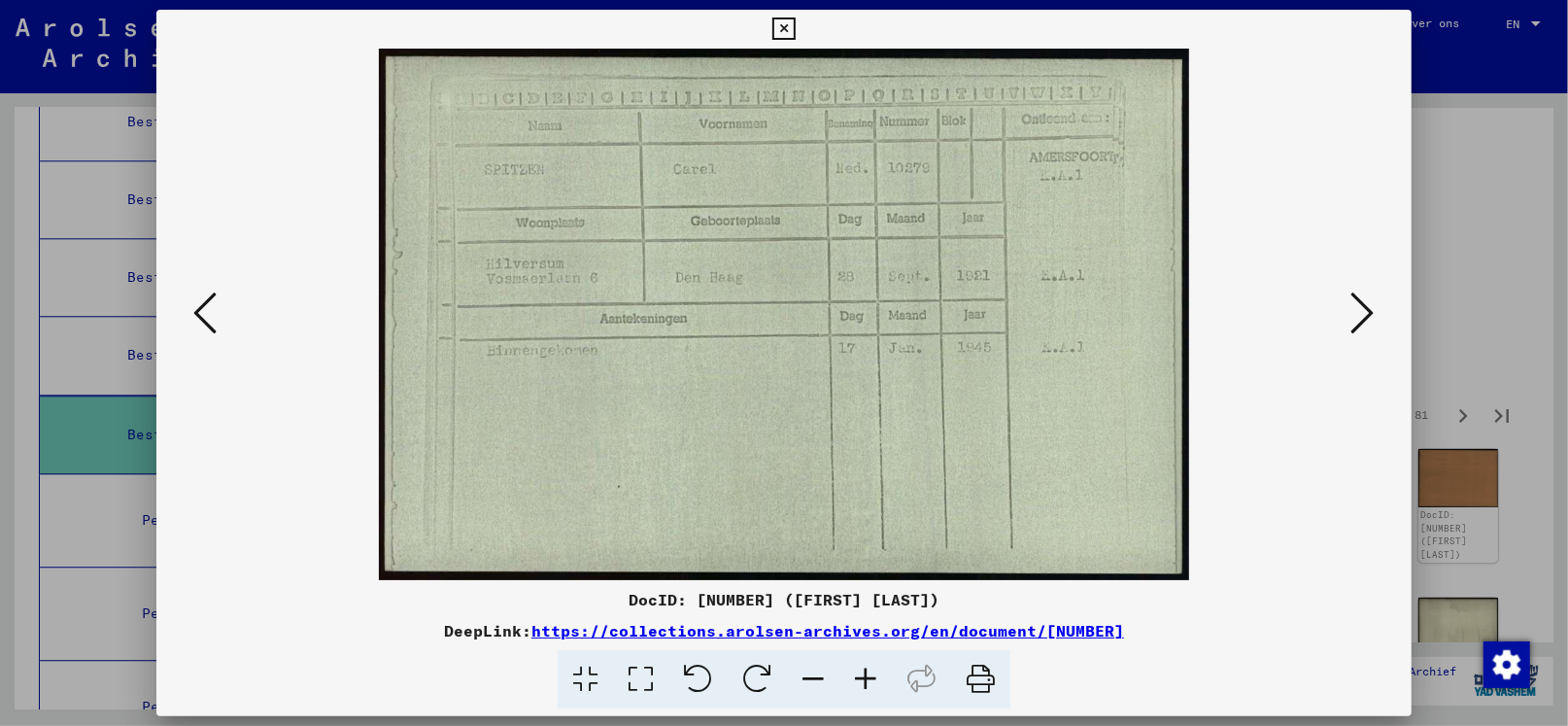 click at bounding box center (1363, 313) 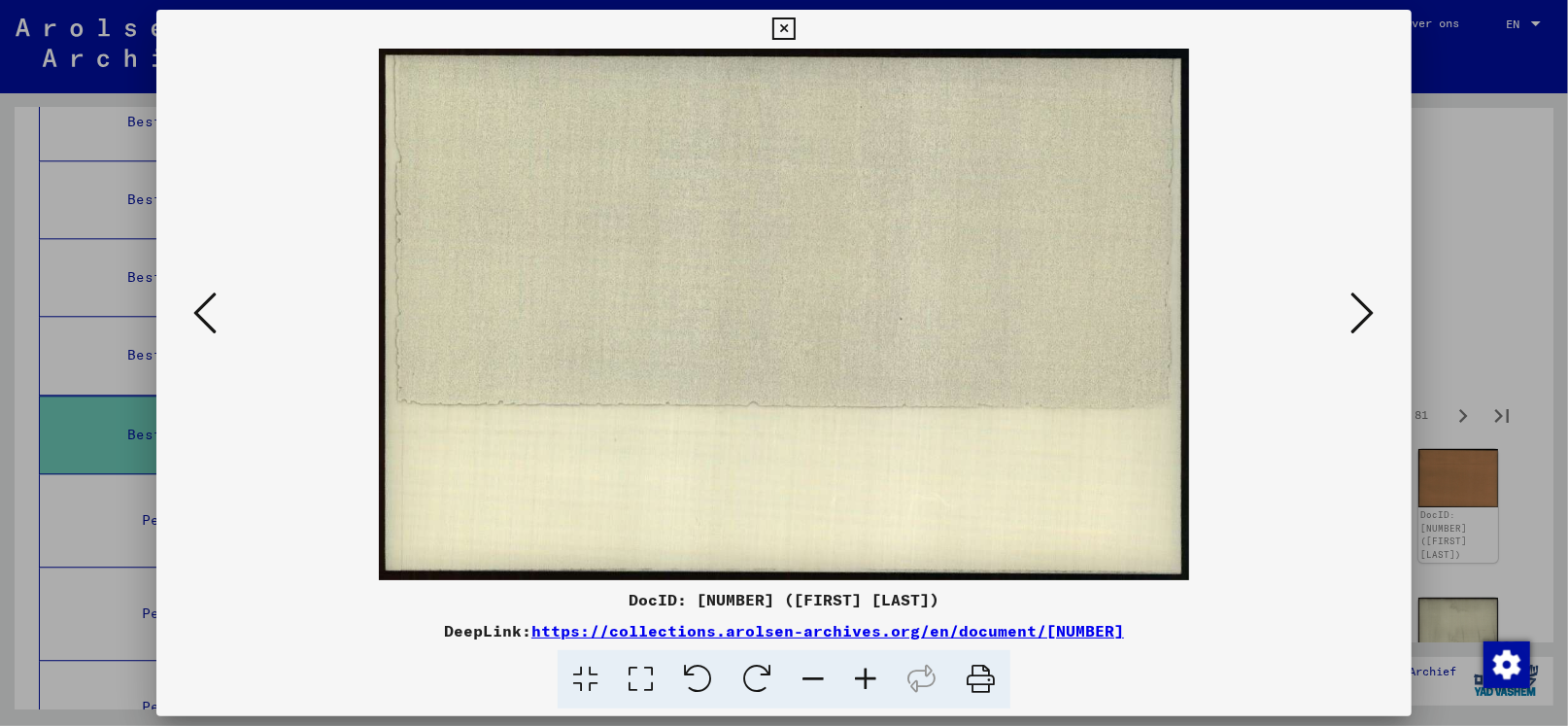 click at bounding box center (1363, 313) 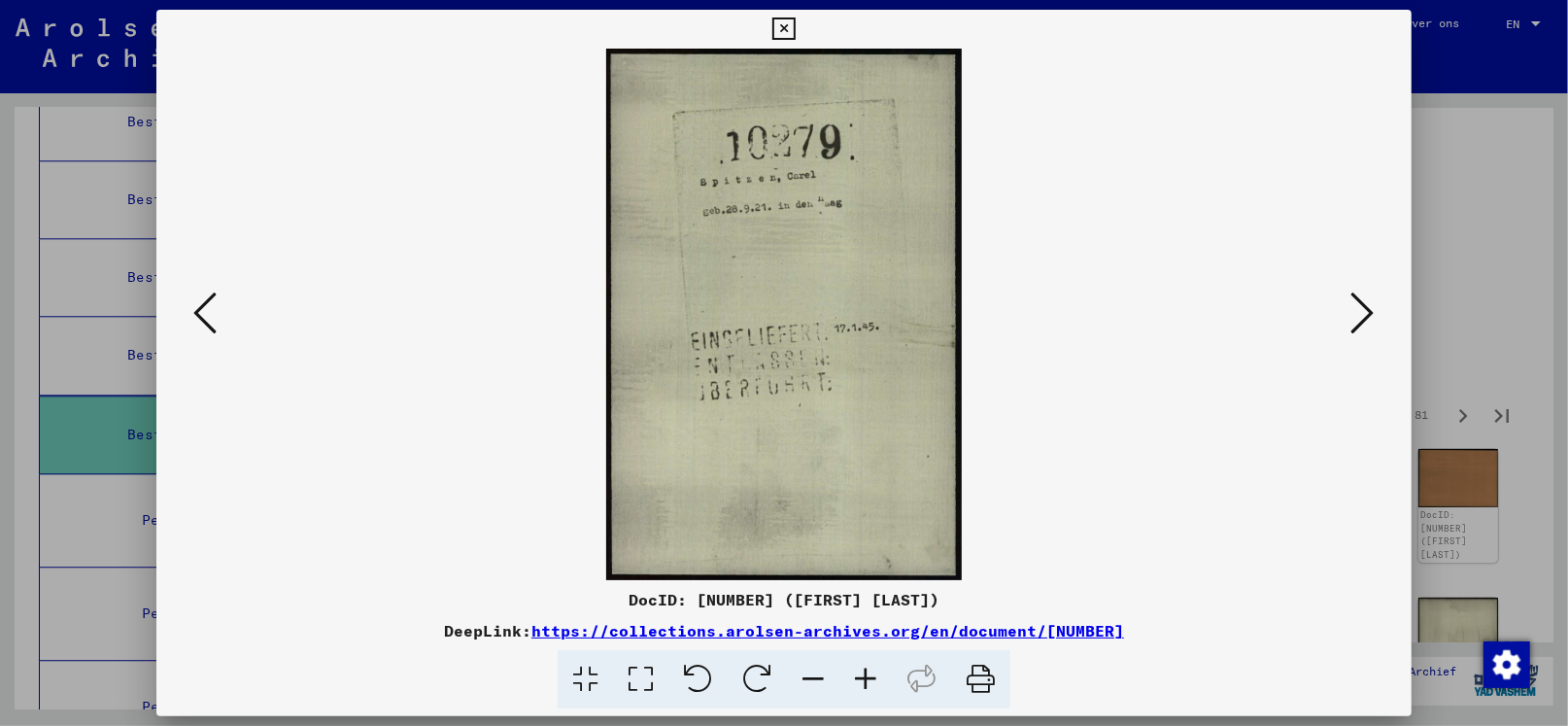 click at bounding box center (1363, 313) 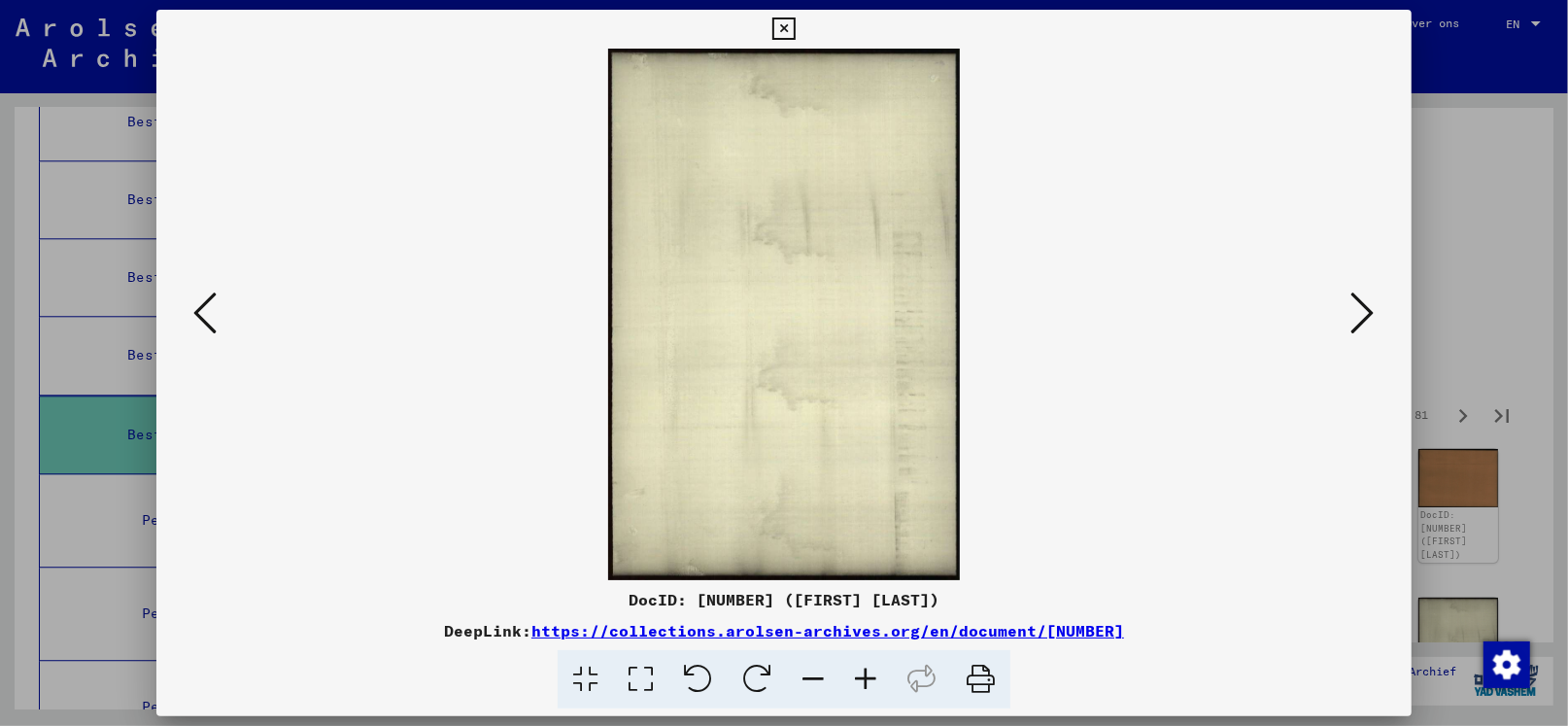 click at bounding box center [1363, 313] 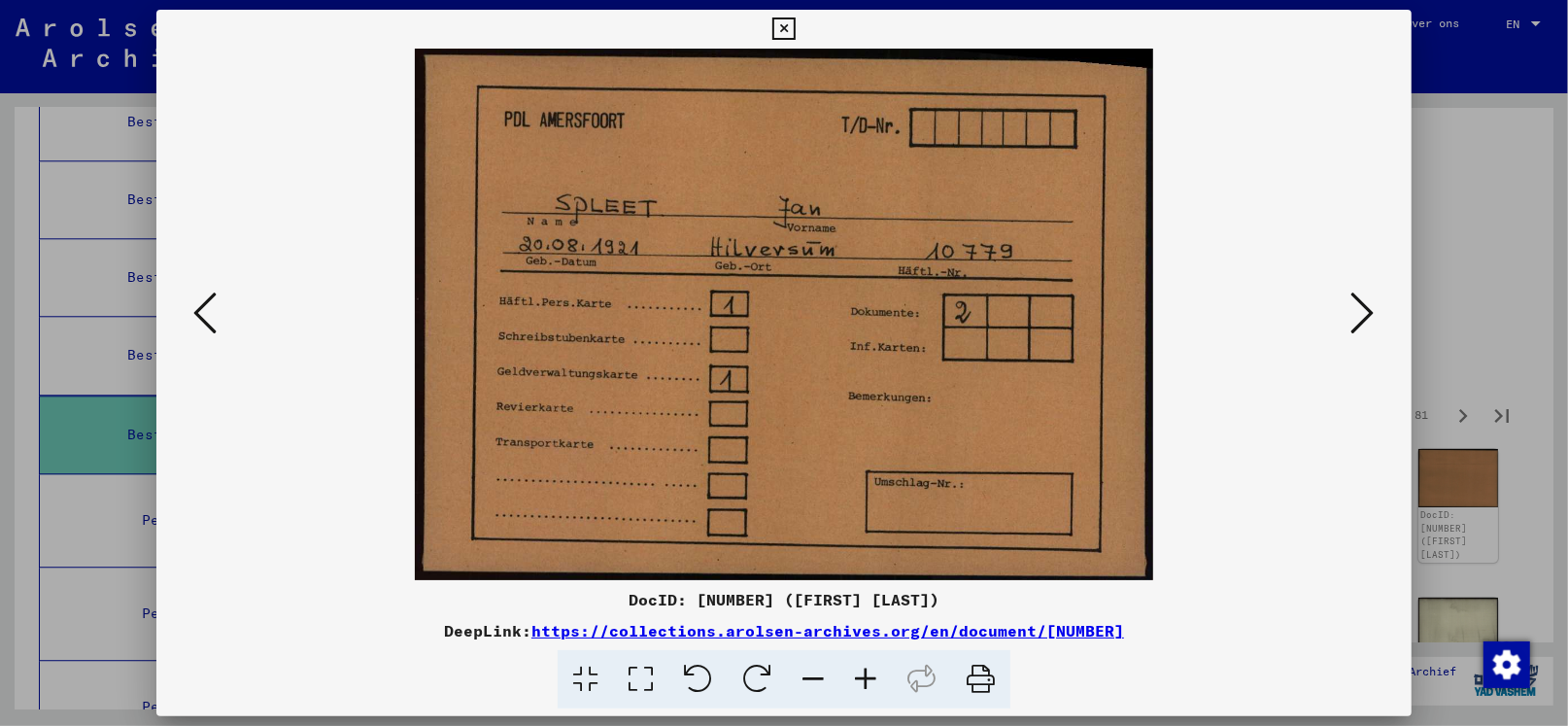 click at bounding box center [1363, 313] 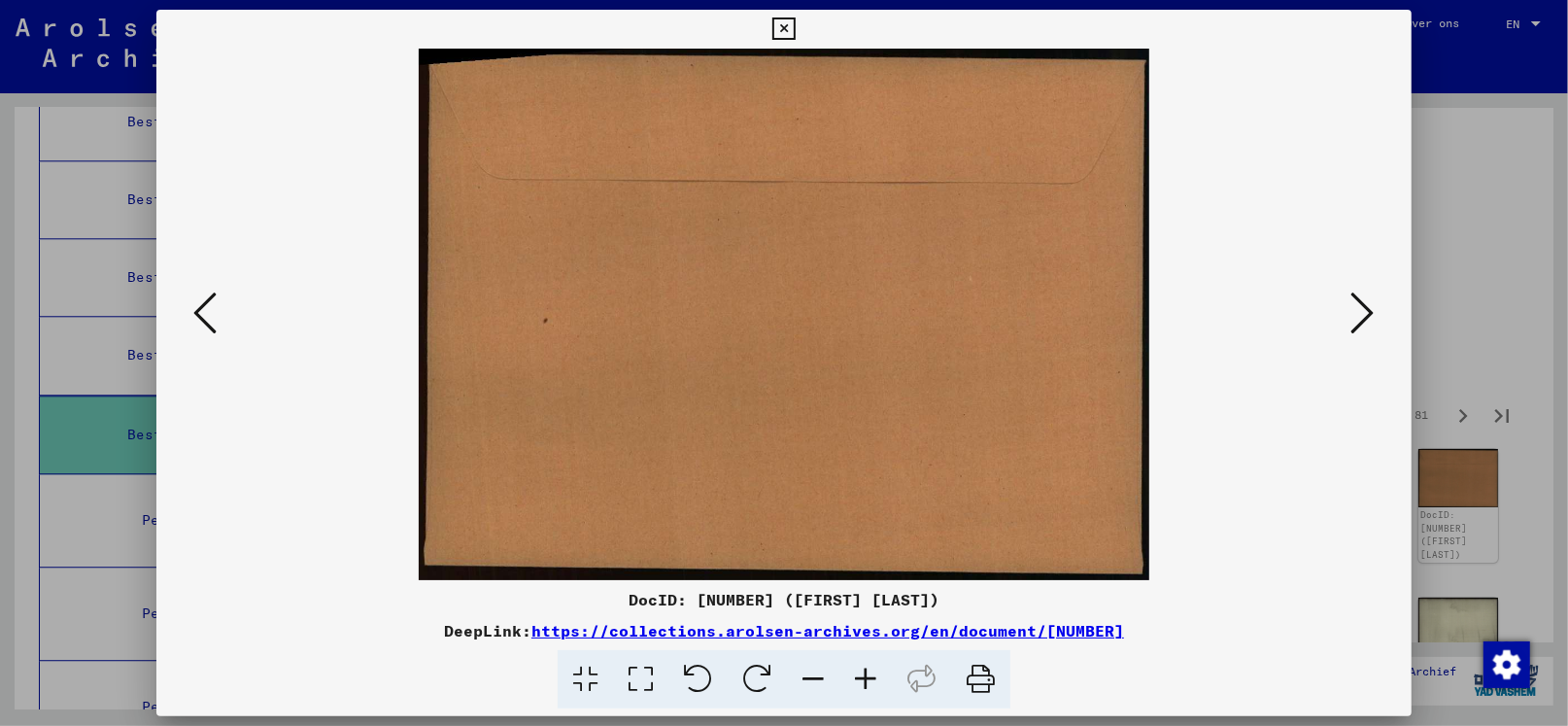 click at bounding box center [1363, 313] 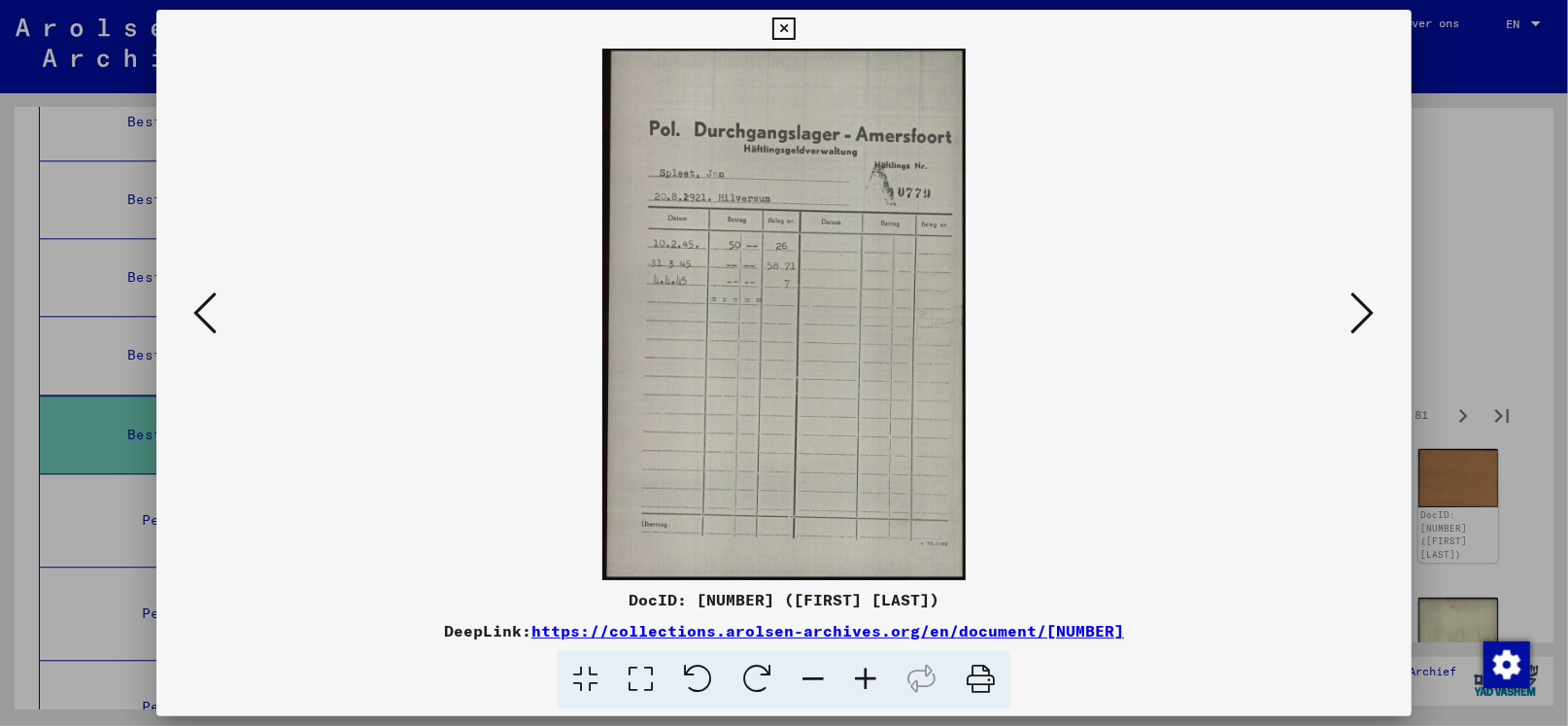 click at bounding box center [1363, 313] 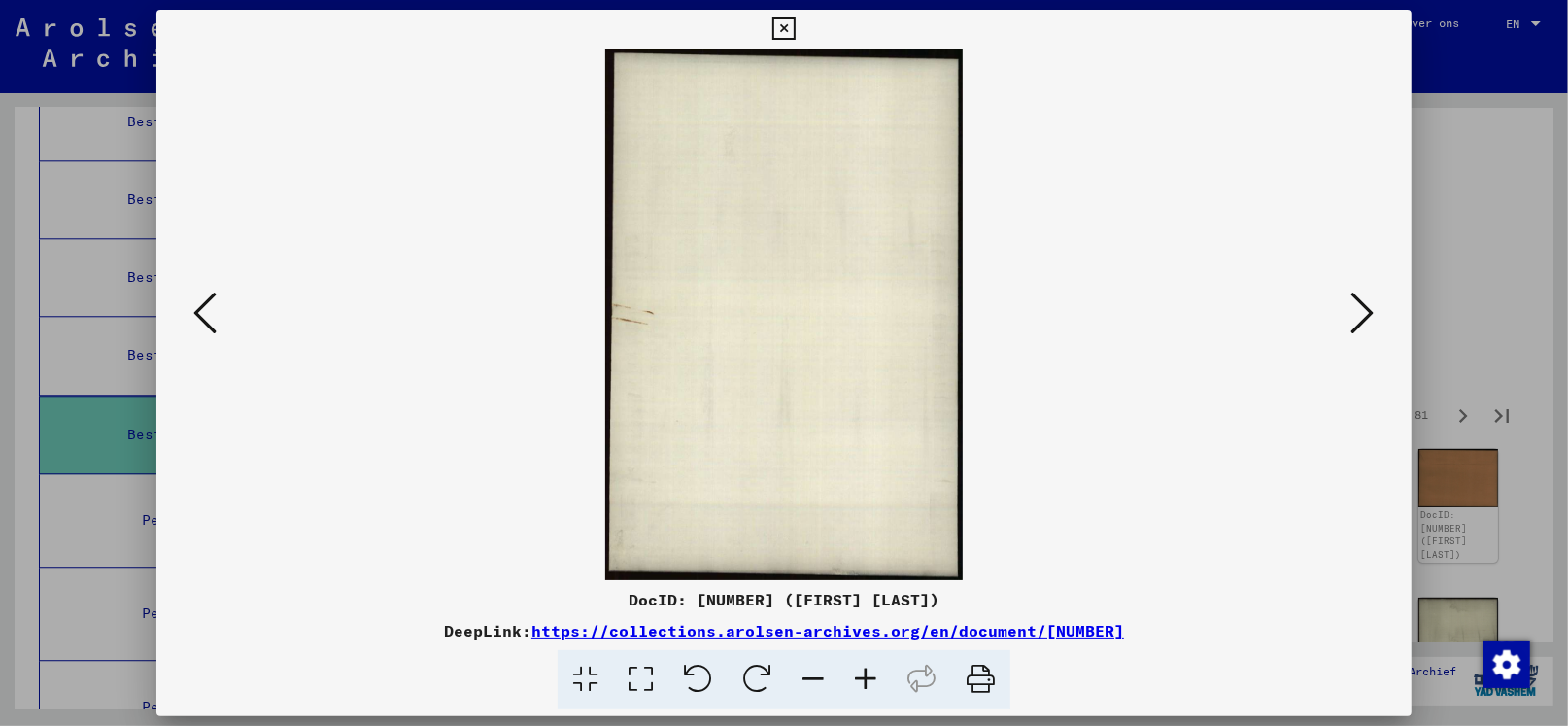 click at bounding box center [1363, 313] 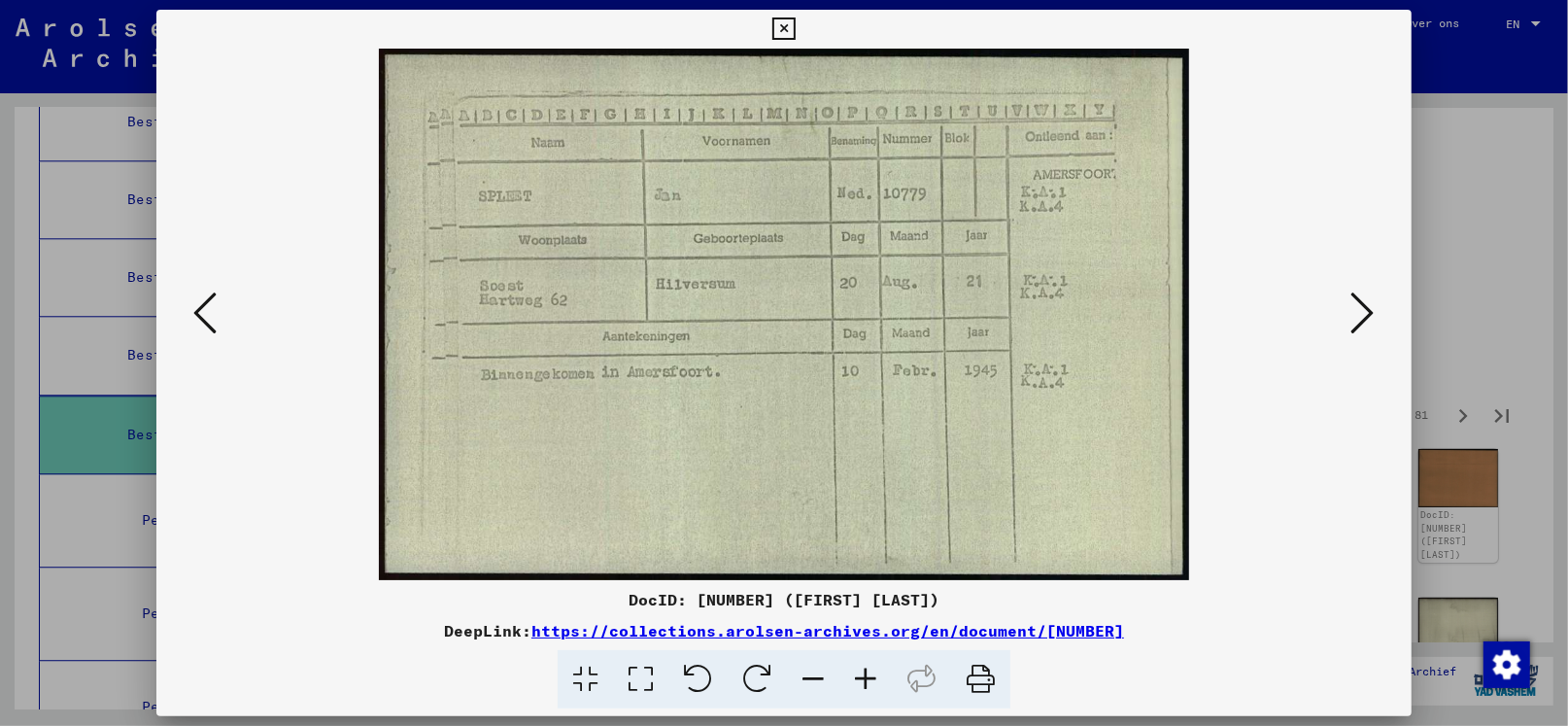 click at bounding box center [1363, 313] 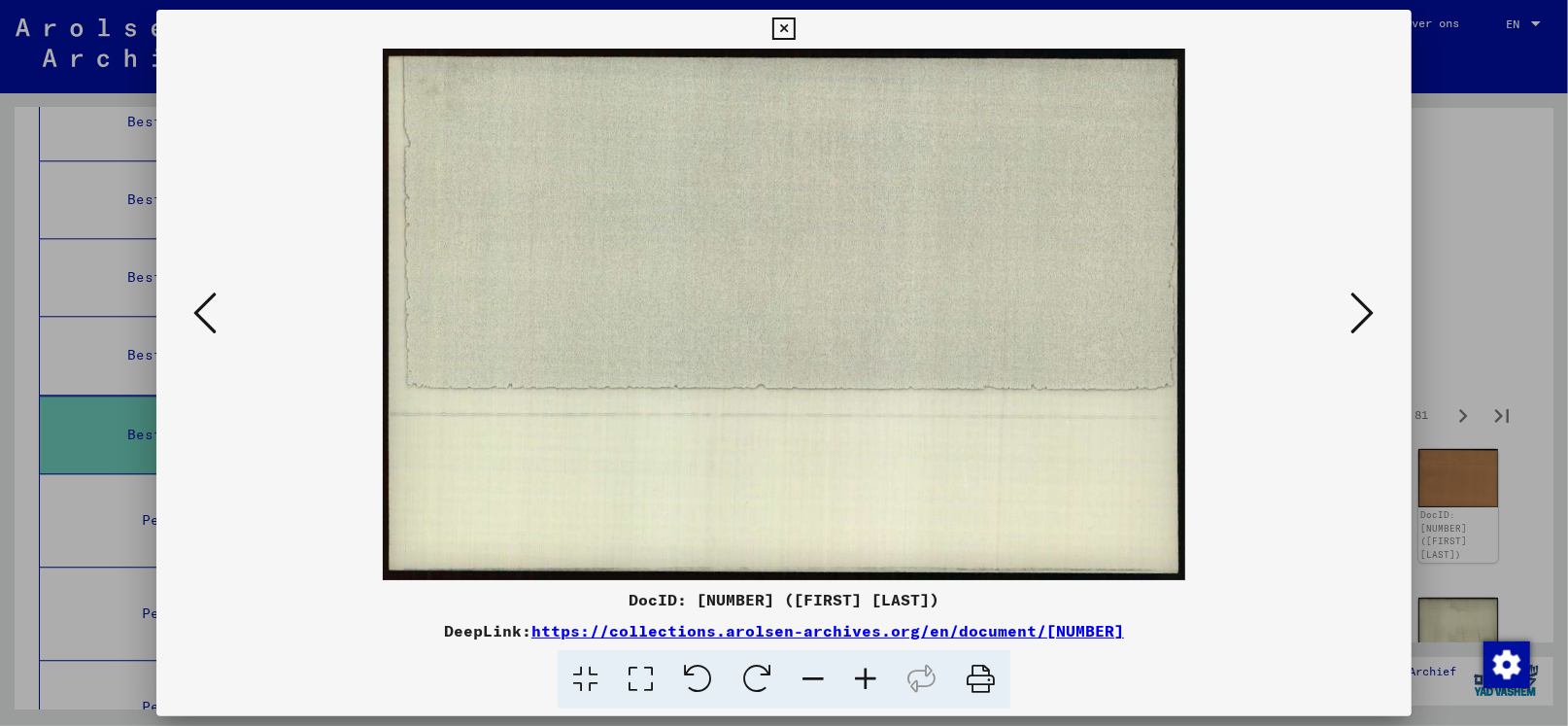 click at bounding box center [1363, 313] 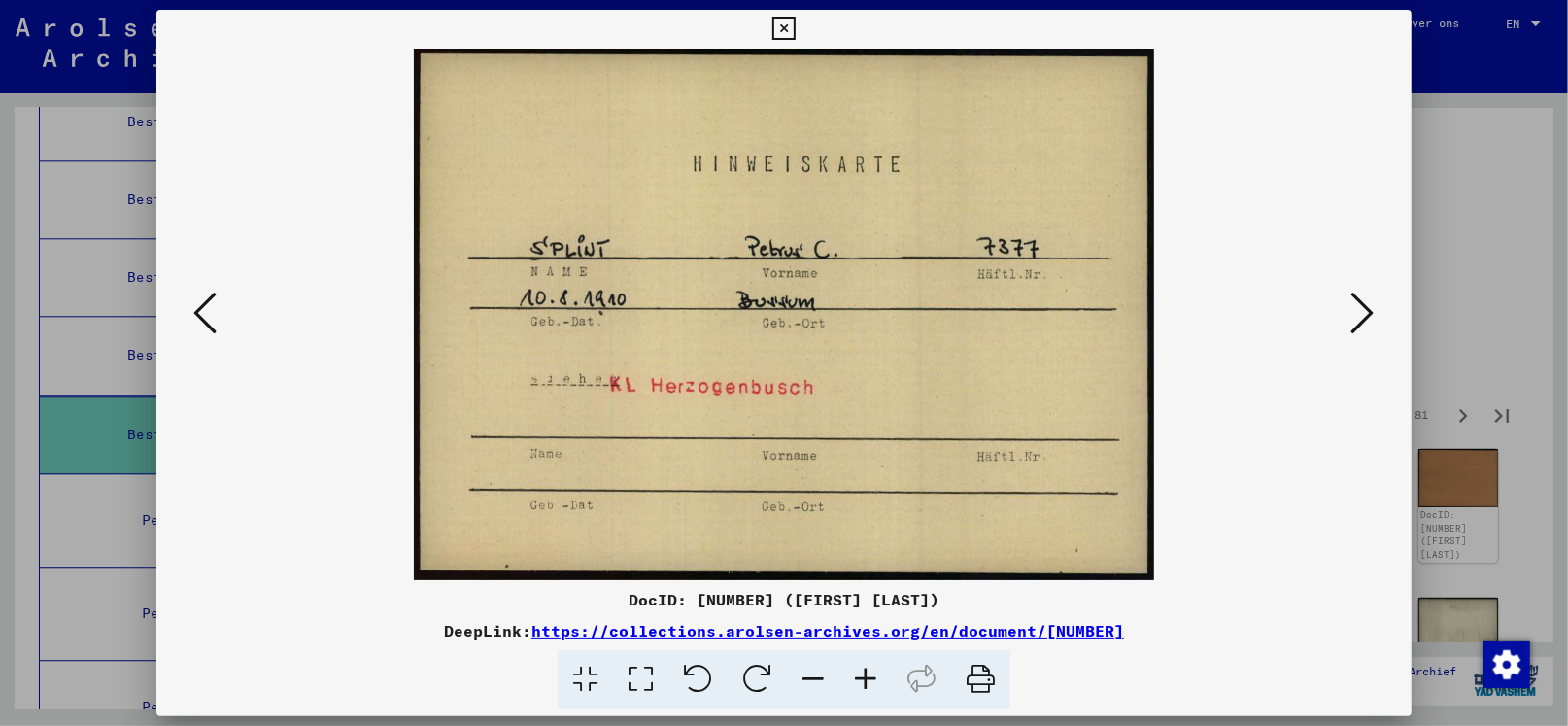click at bounding box center [1363, 313] 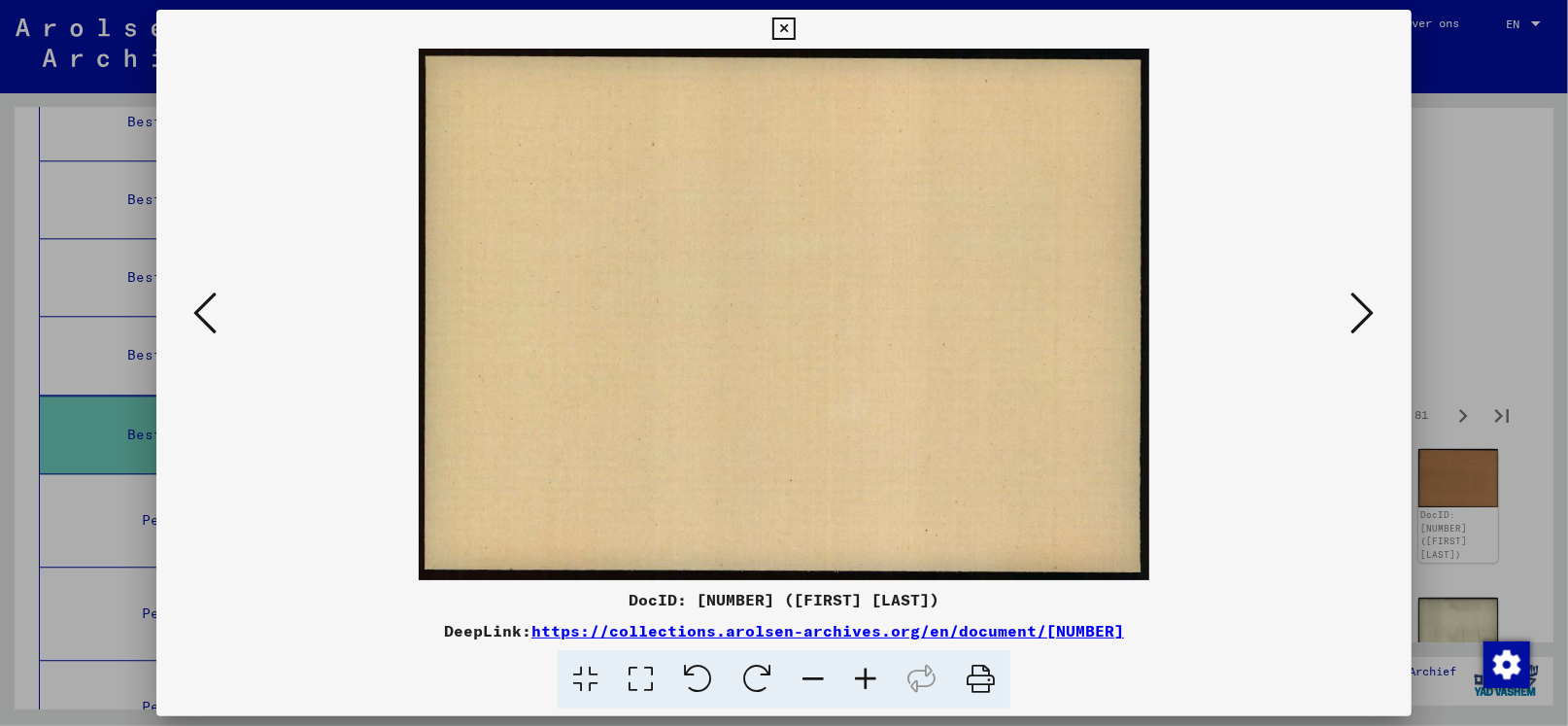 click at bounding box center (1363, 313) 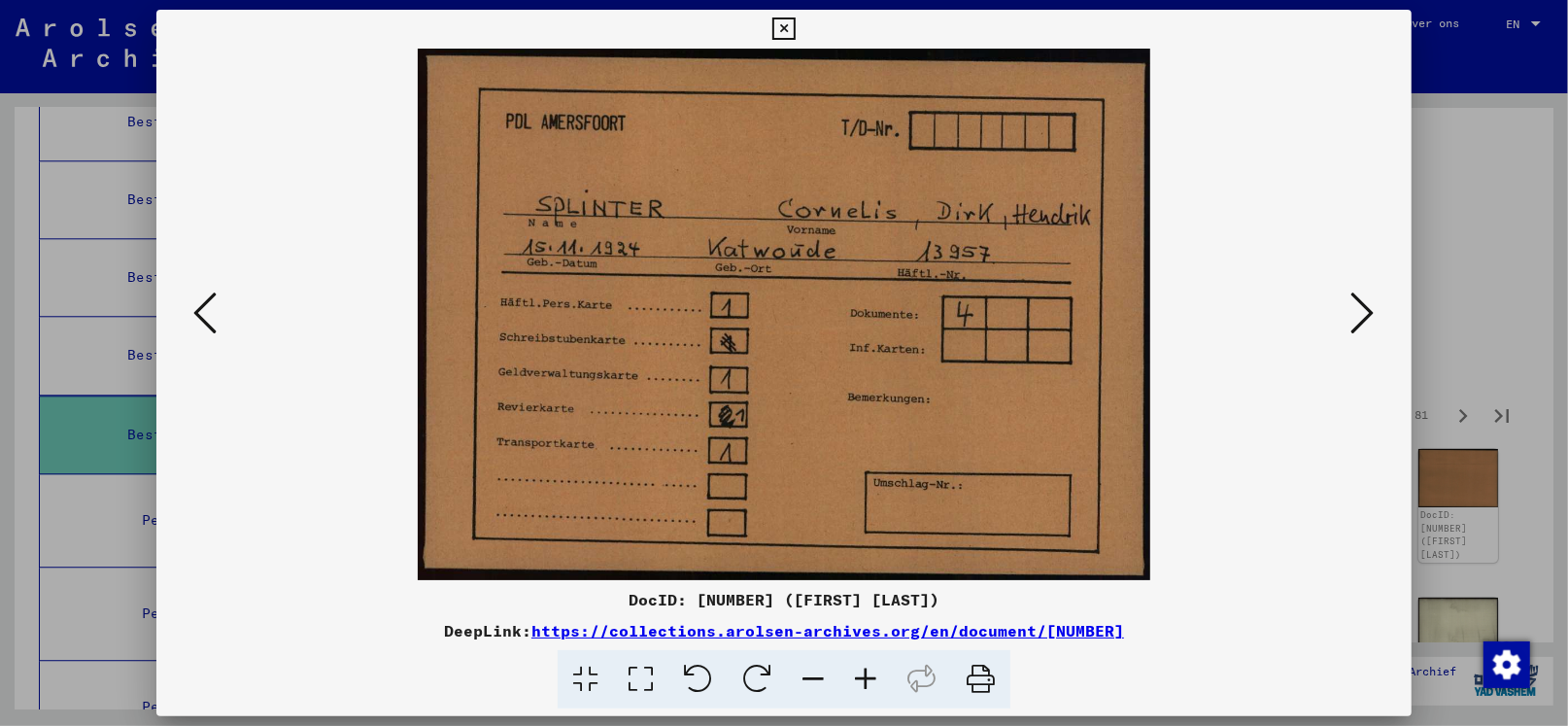 click at bounding box center (1363, 313) 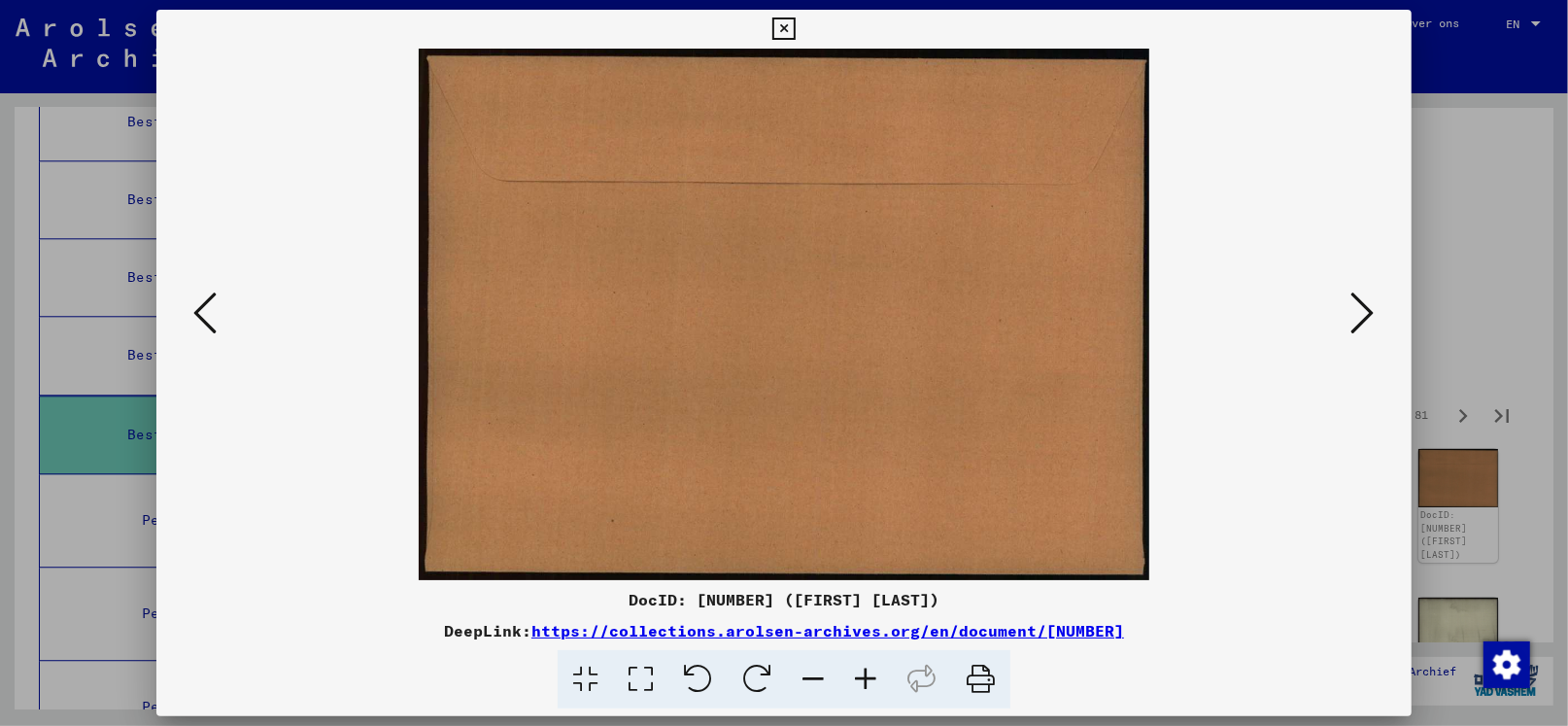 click at bounding box center [1363, 313] 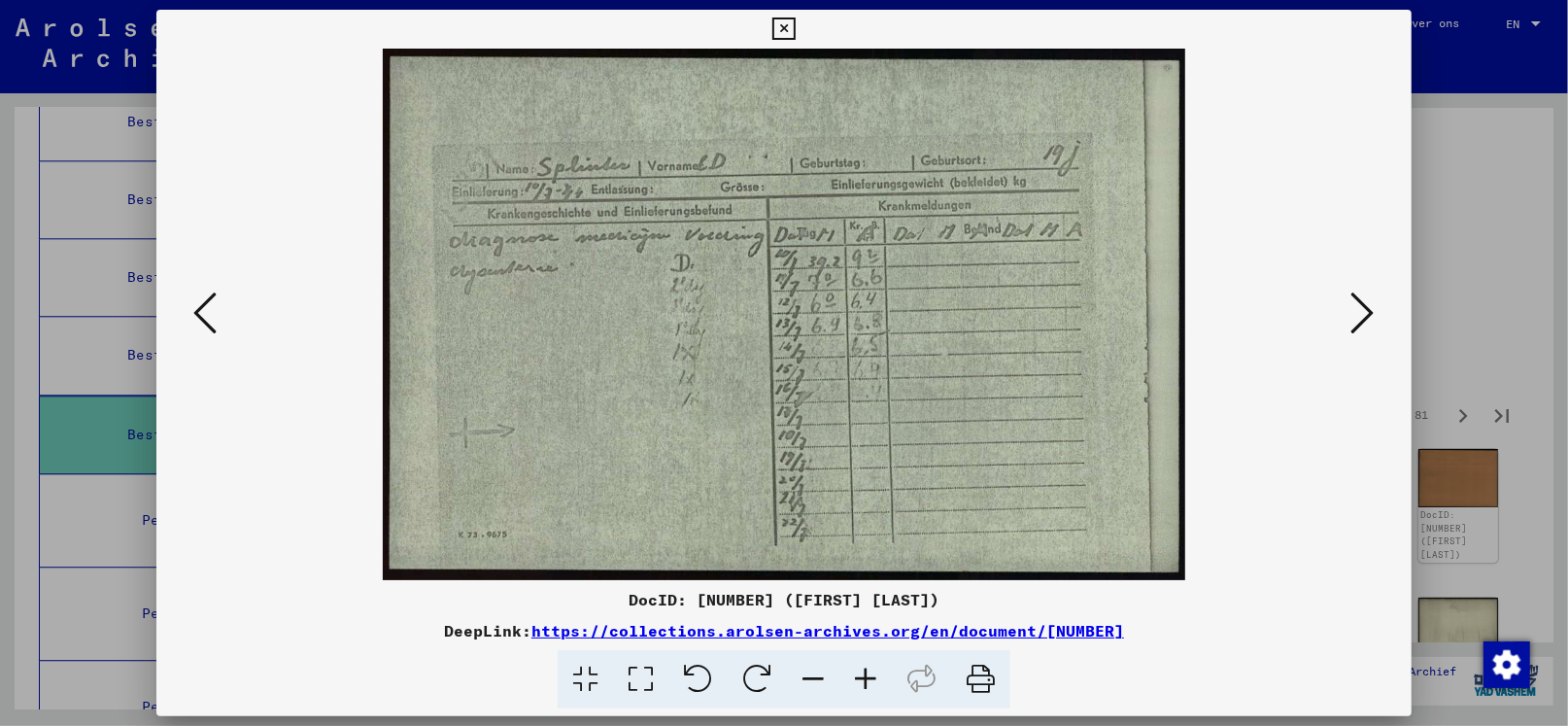 click at bounding box center (1363, 313) 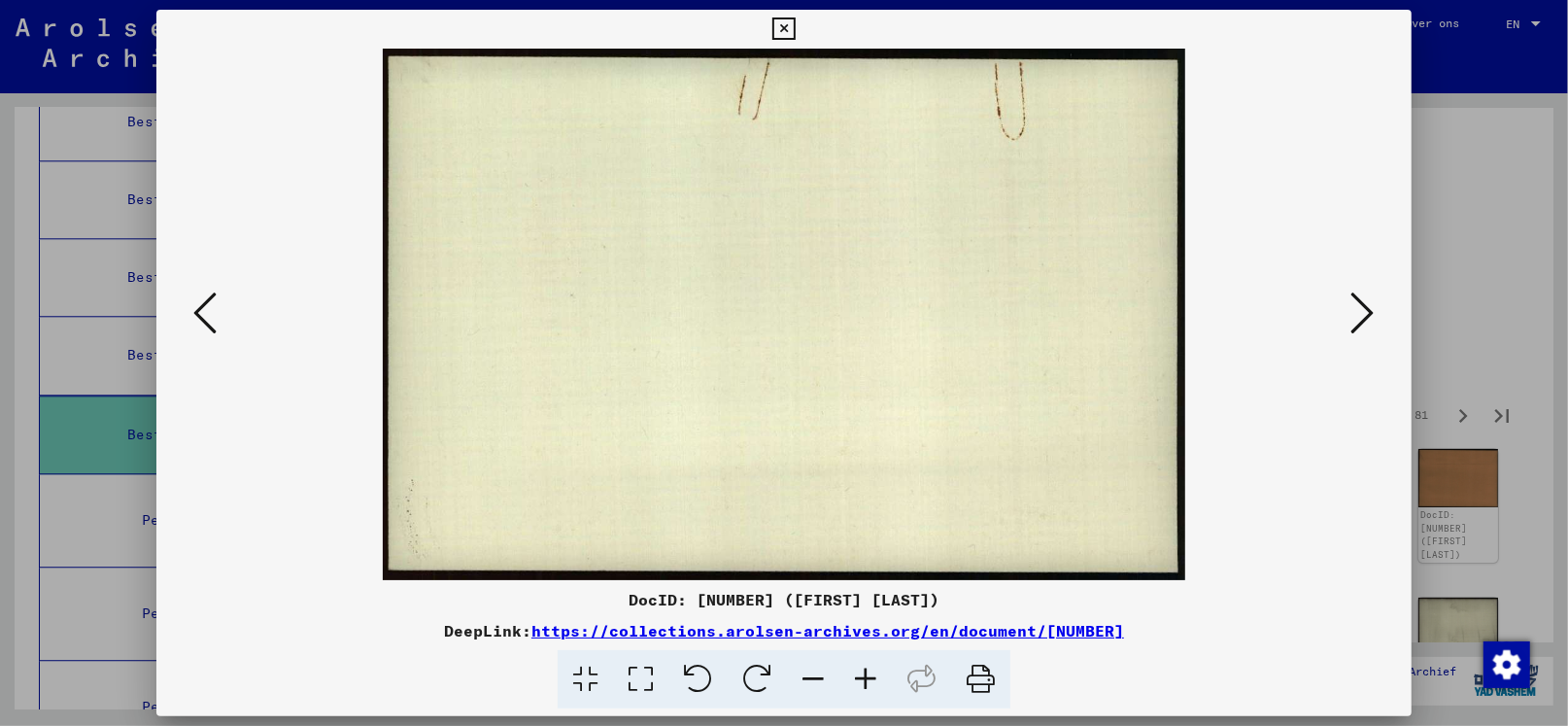 click at bounding box center (1363, 313) 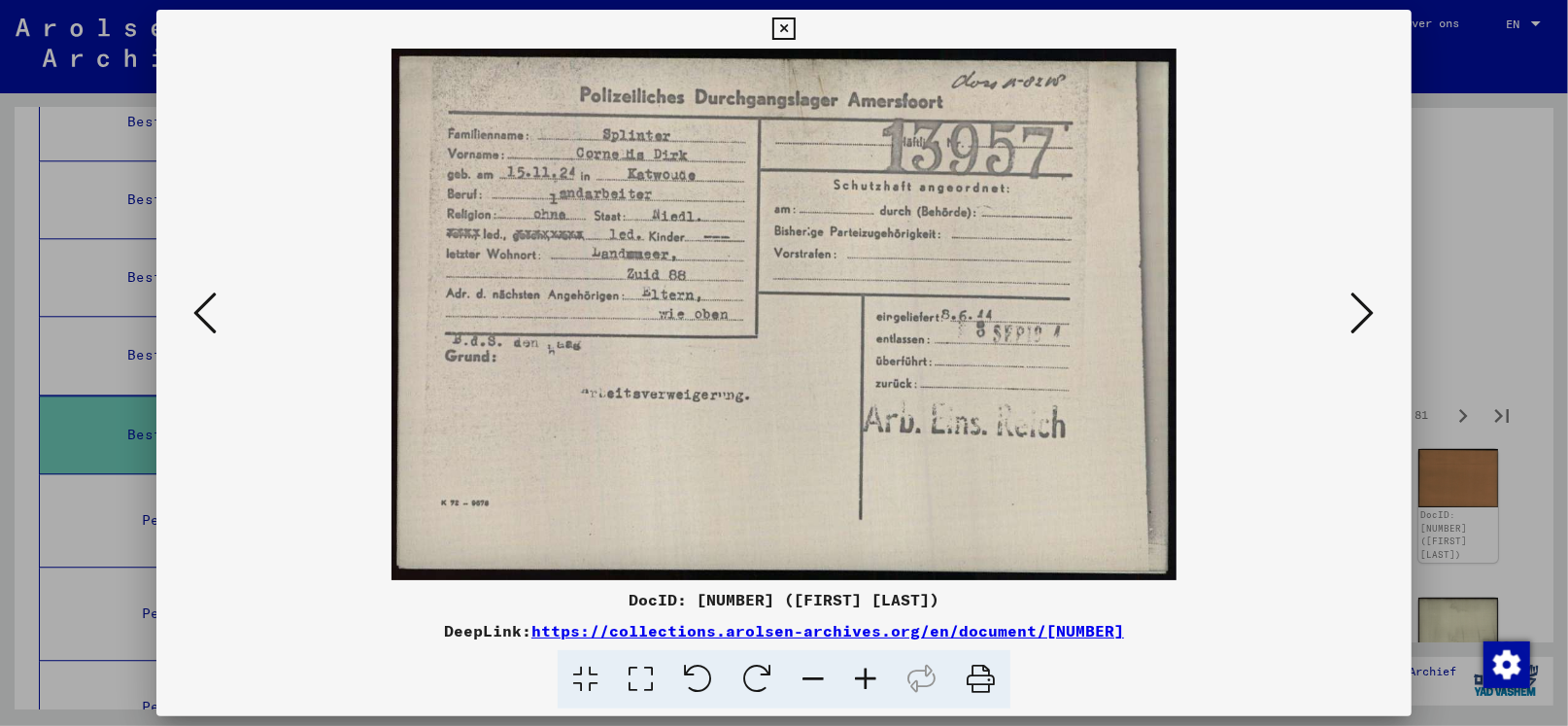 click at bounding box center (1363, 313) 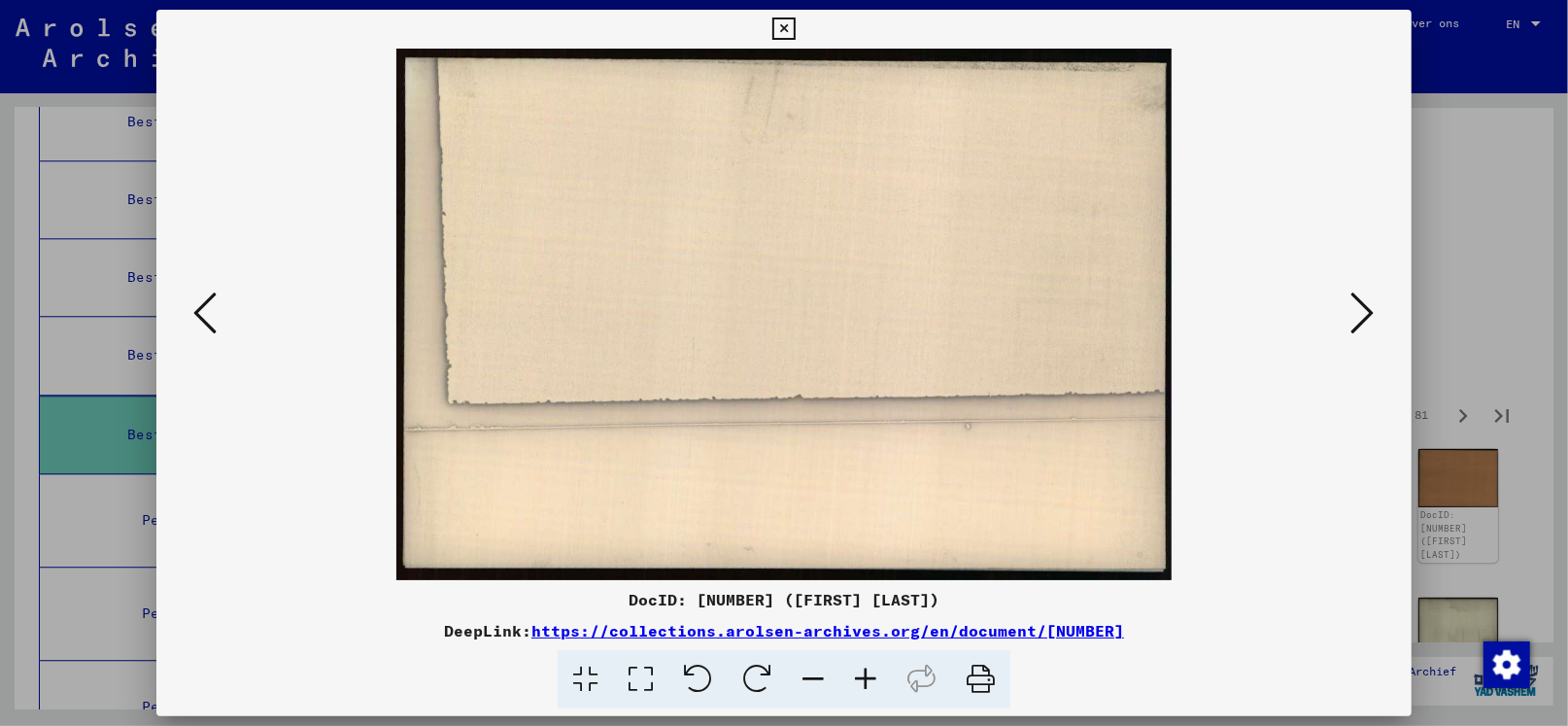 click at bounding box center [1363, 313] 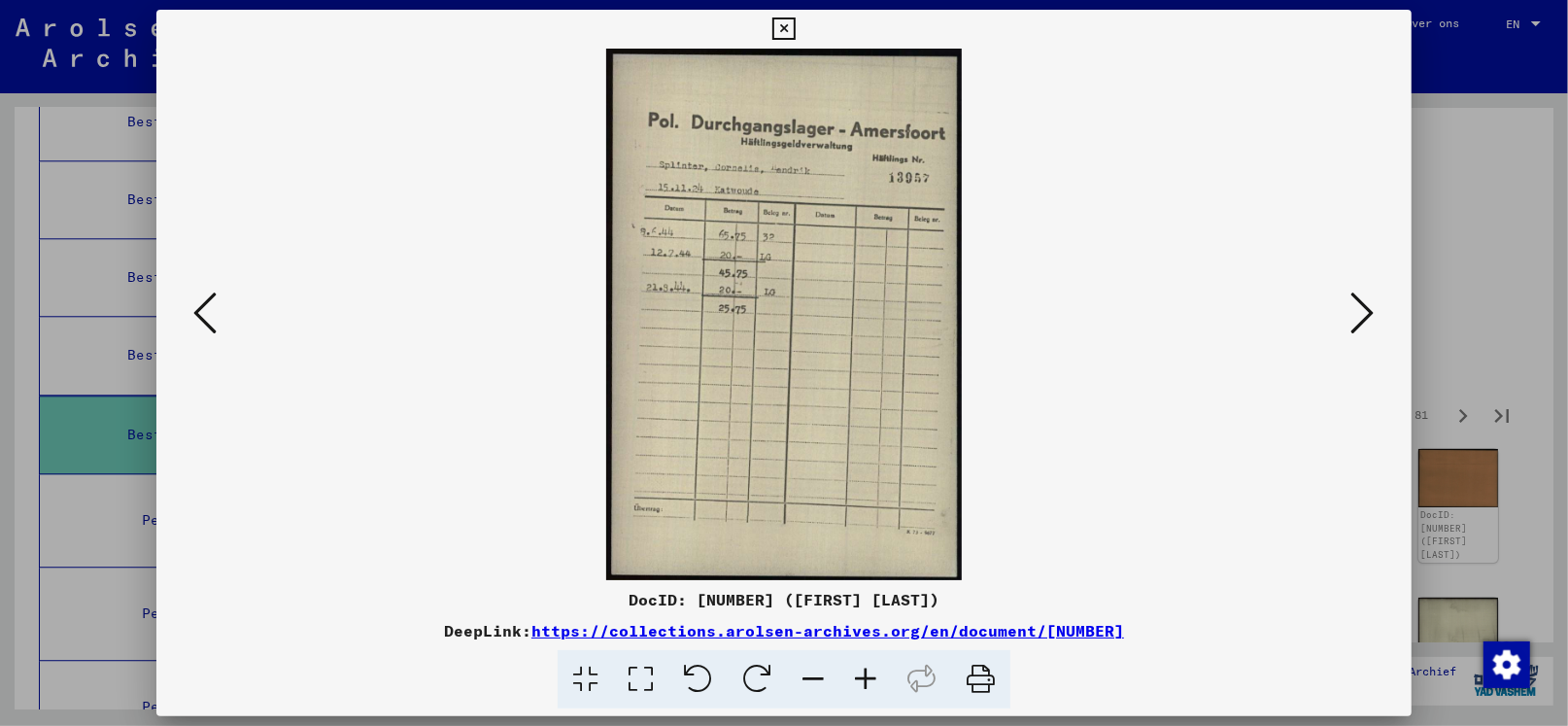 click at bounding box center [1363, 313] 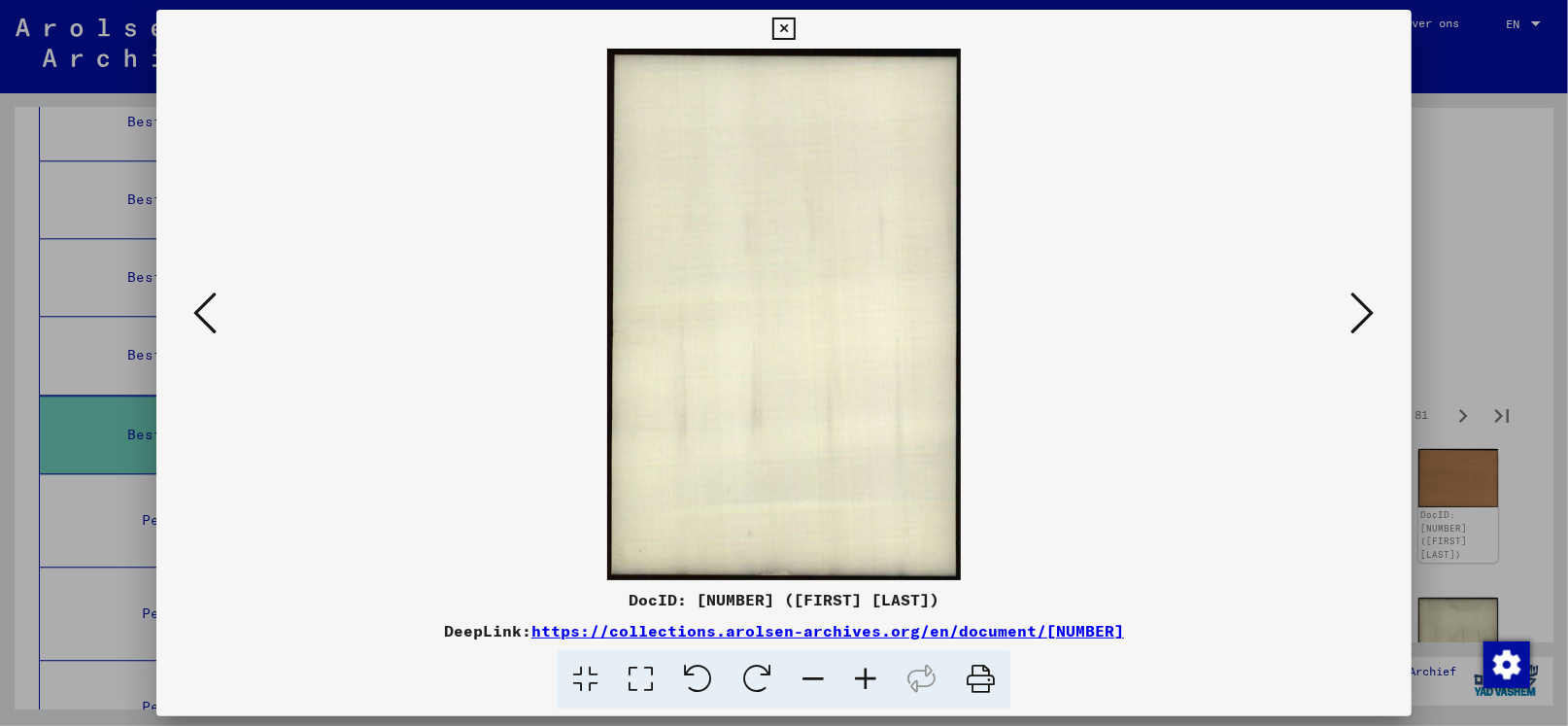 click at bounding box center (1363, 313) 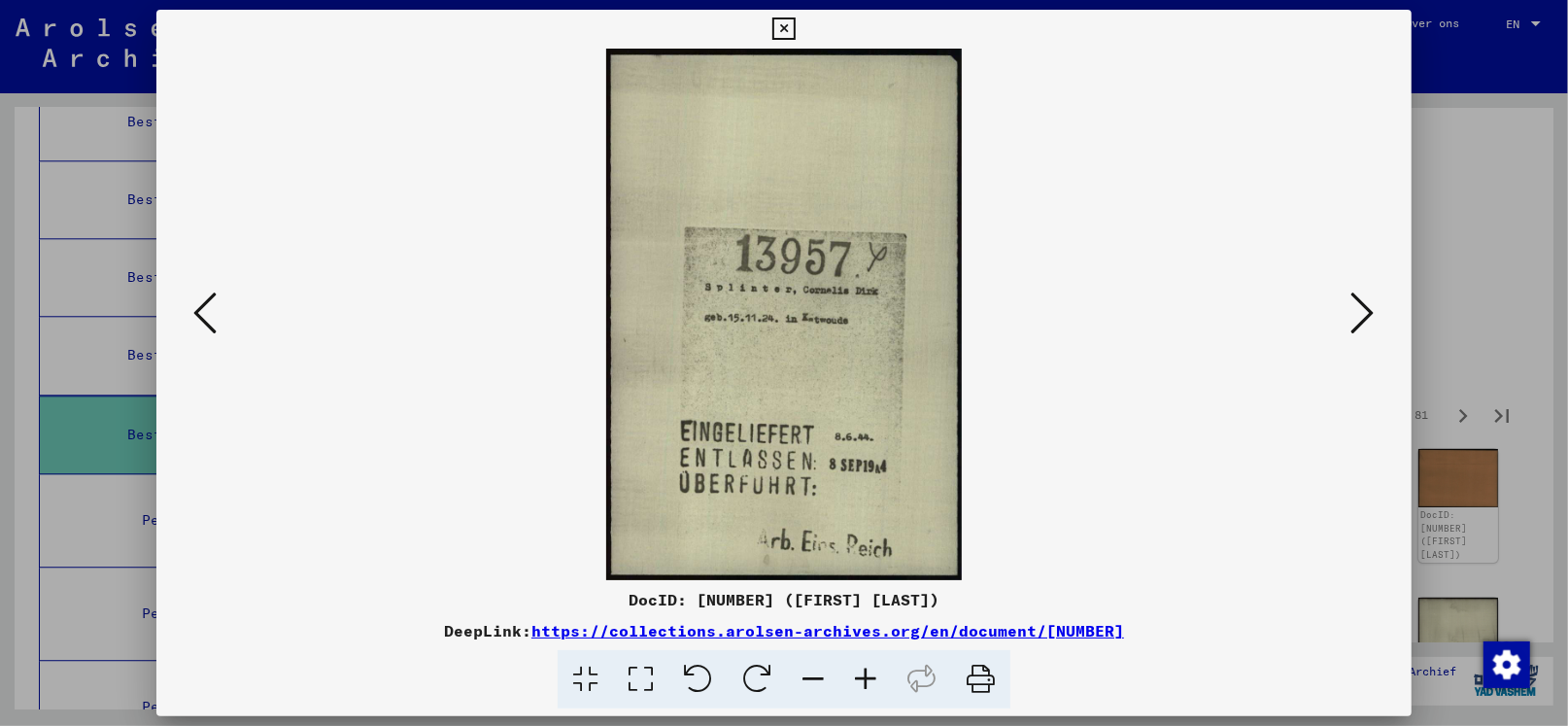click at bounding box center [1363, 313] 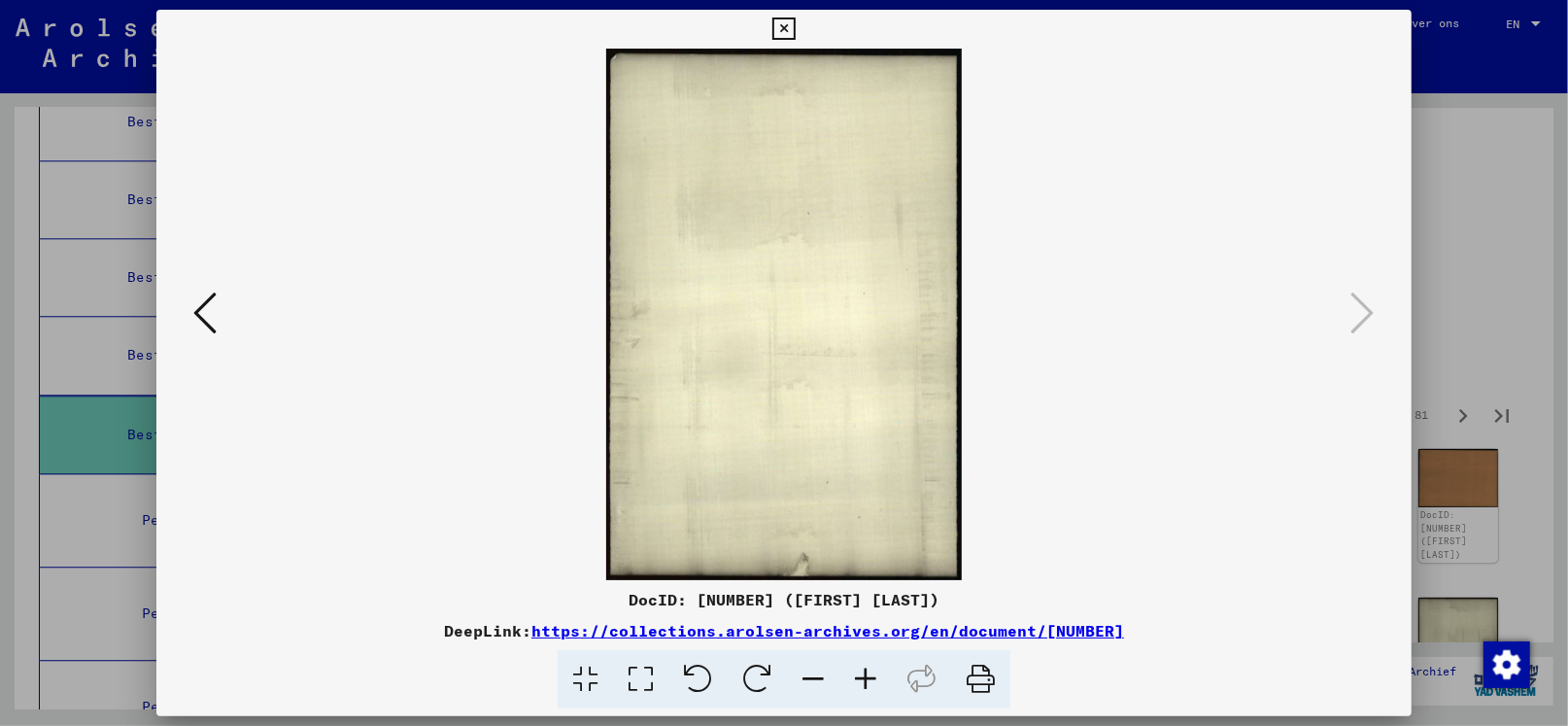 click at bounding box center [783, 29] 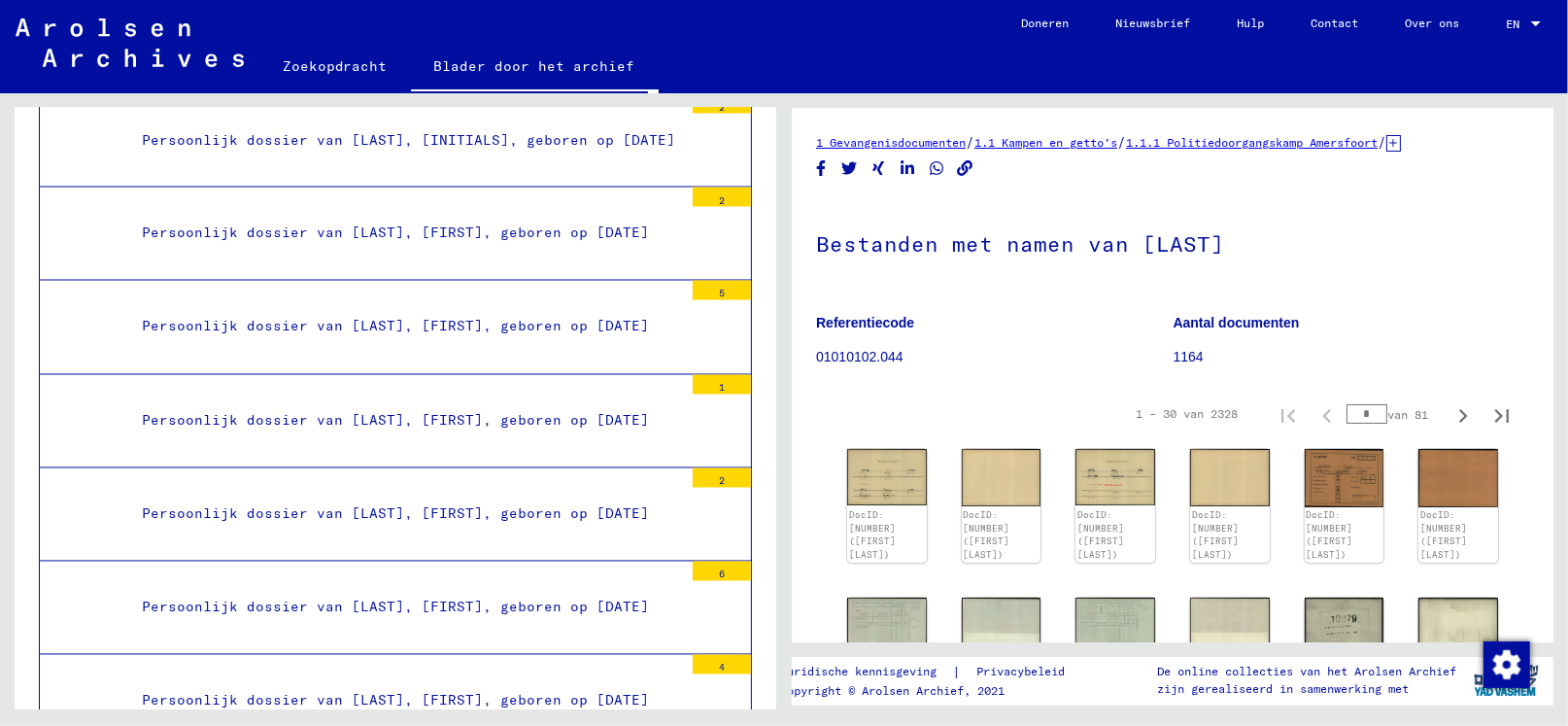 scroll, scrollTop: 63075, scrollLeft: 0, axis: vertical 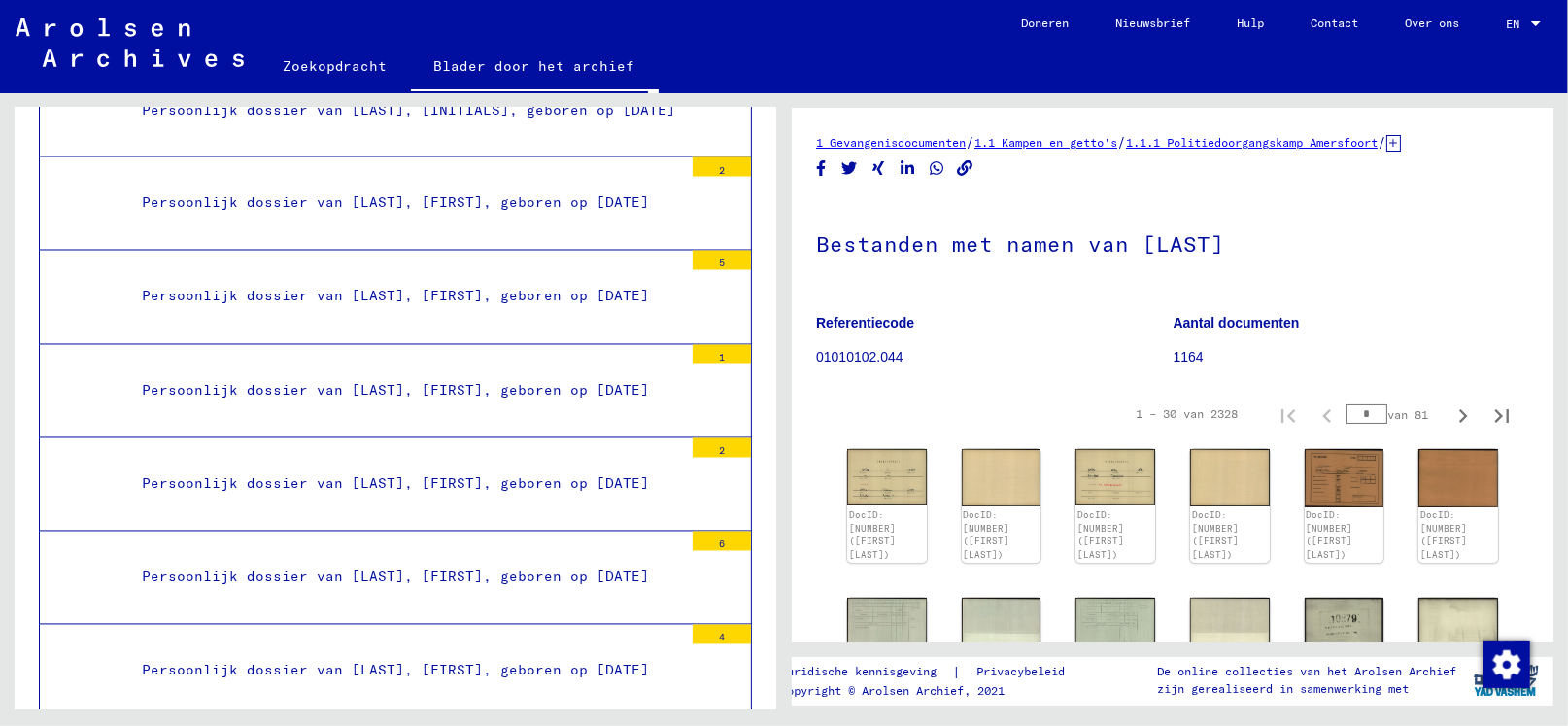 click on "Persoonlijk dossier van [LAST], [FIRST], geboren op [DATE]" at bounding box center [395, 764] 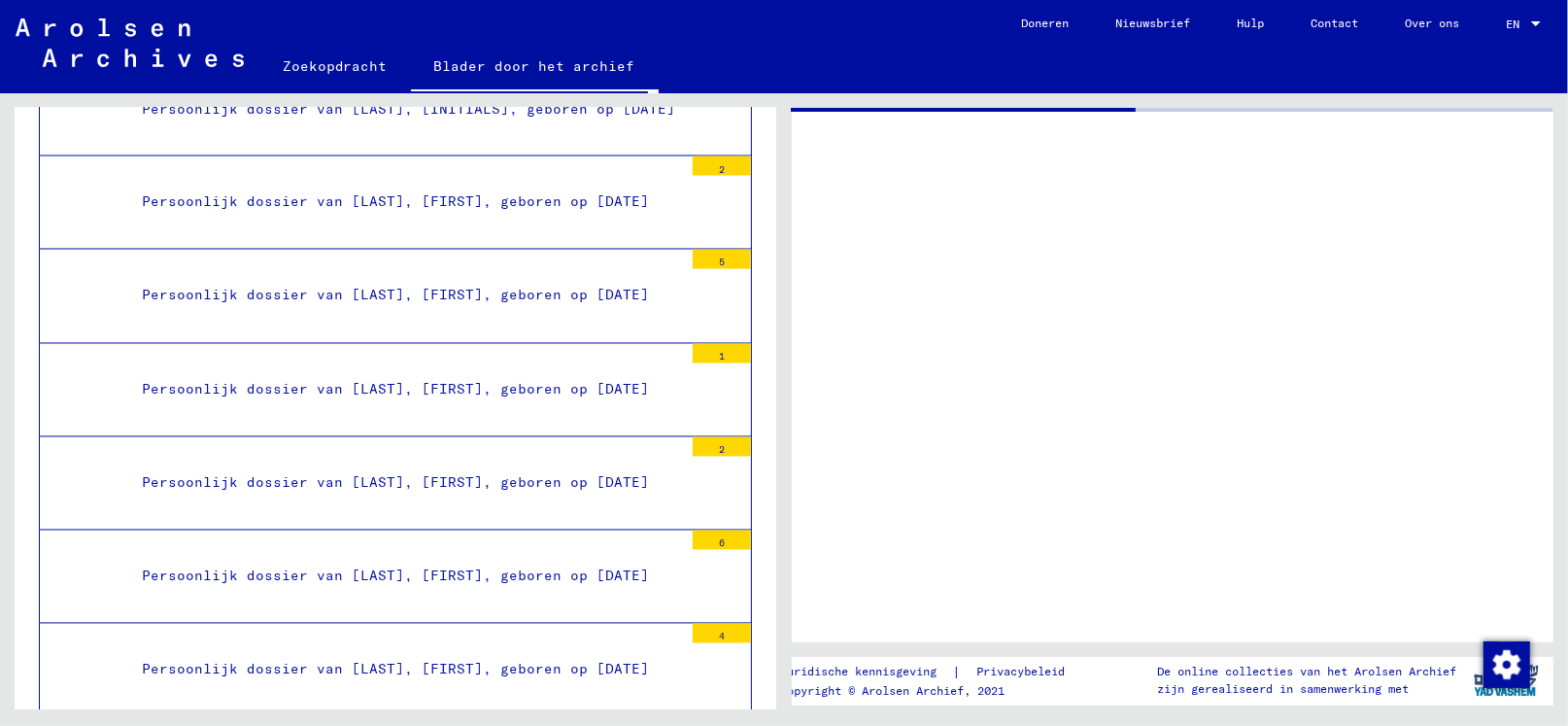 scroll, scrollTop: 63074, scrollLeft: 0, axis: vertical 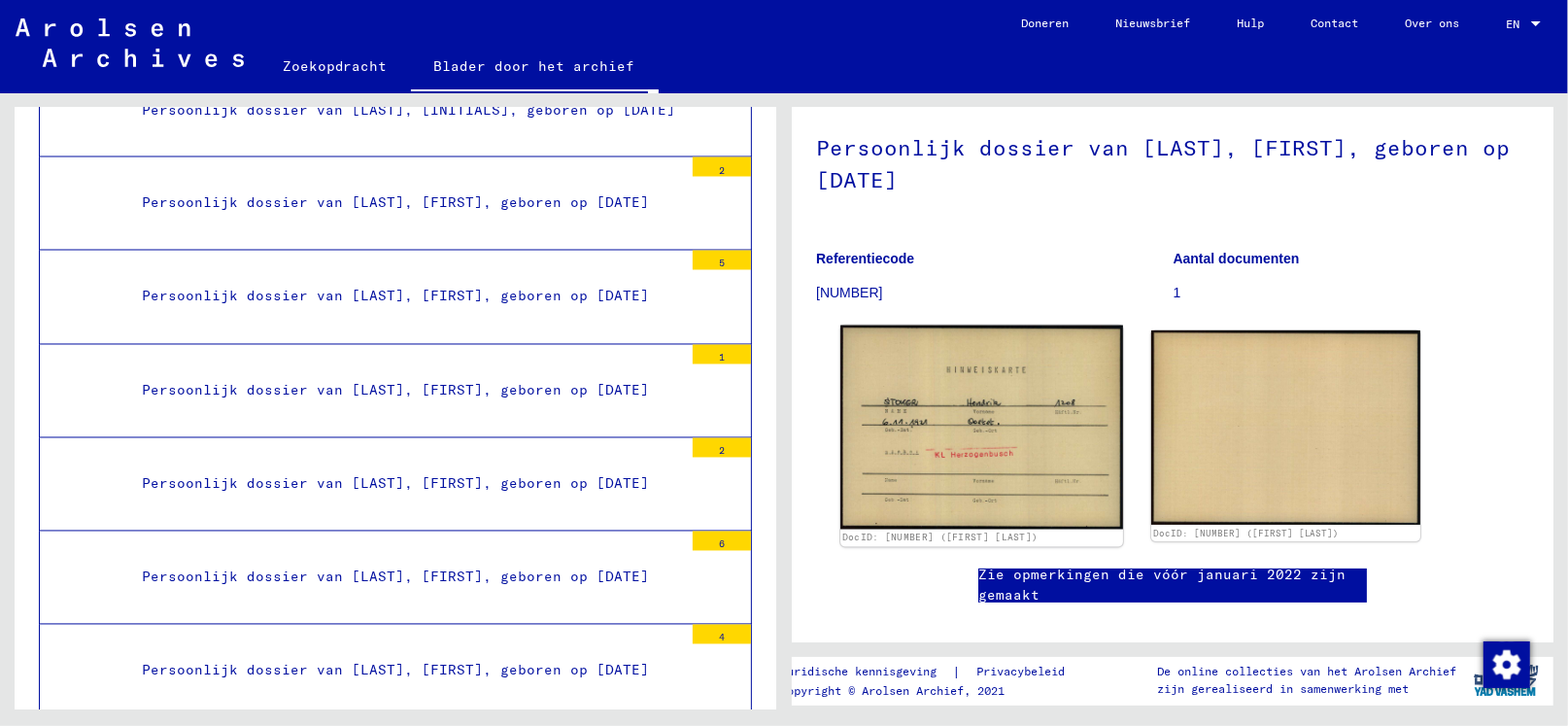 click at bounding box center (981, 428) 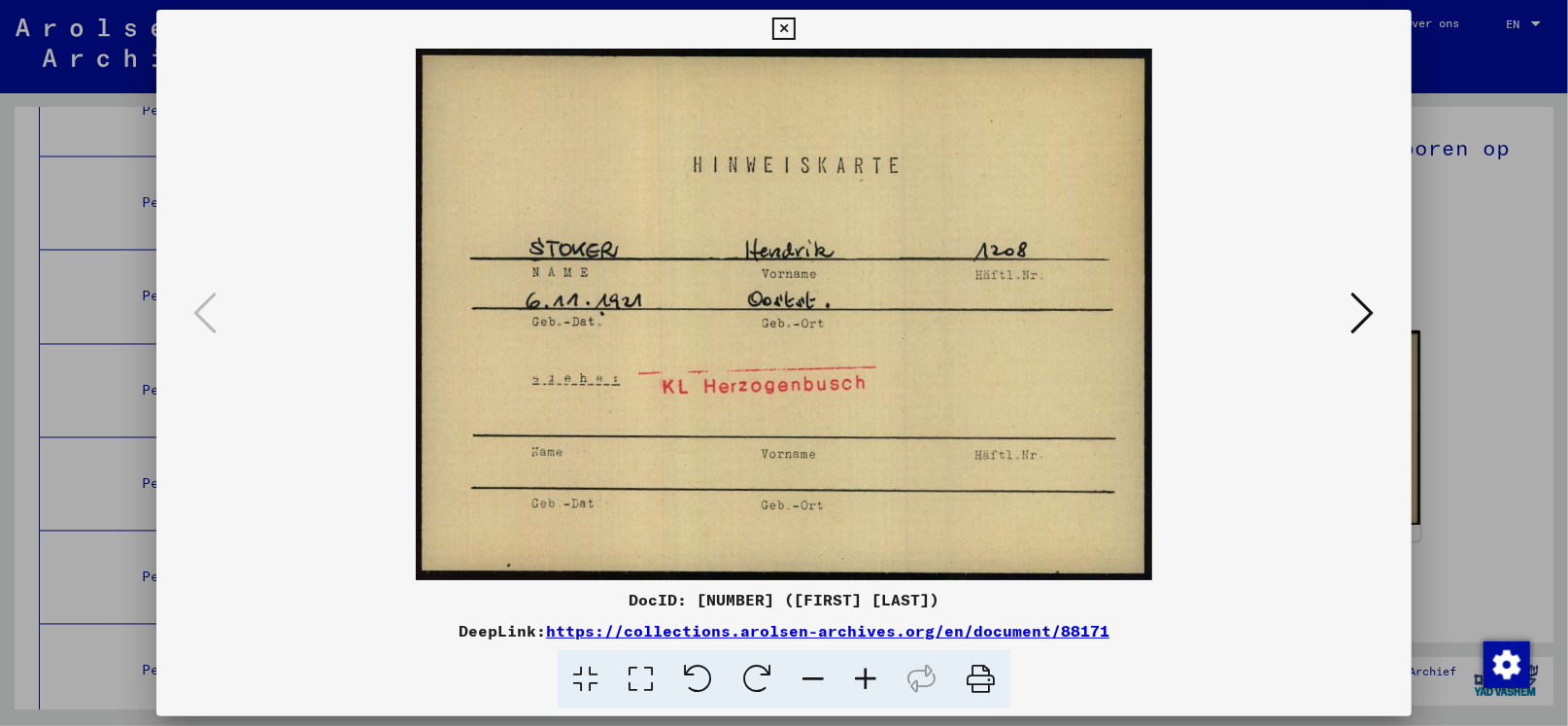 type 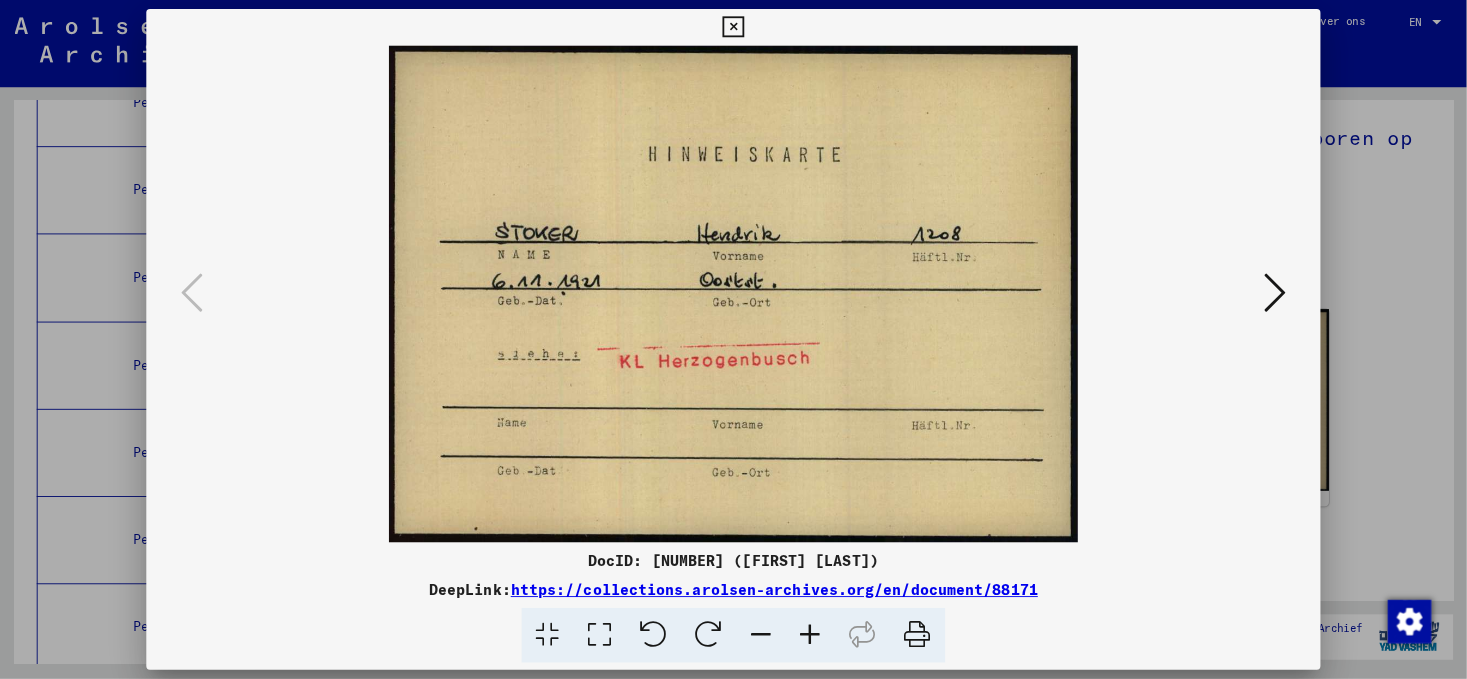 scroll, scrollTop: 64898, scrollLeft: 0, axis: vertical 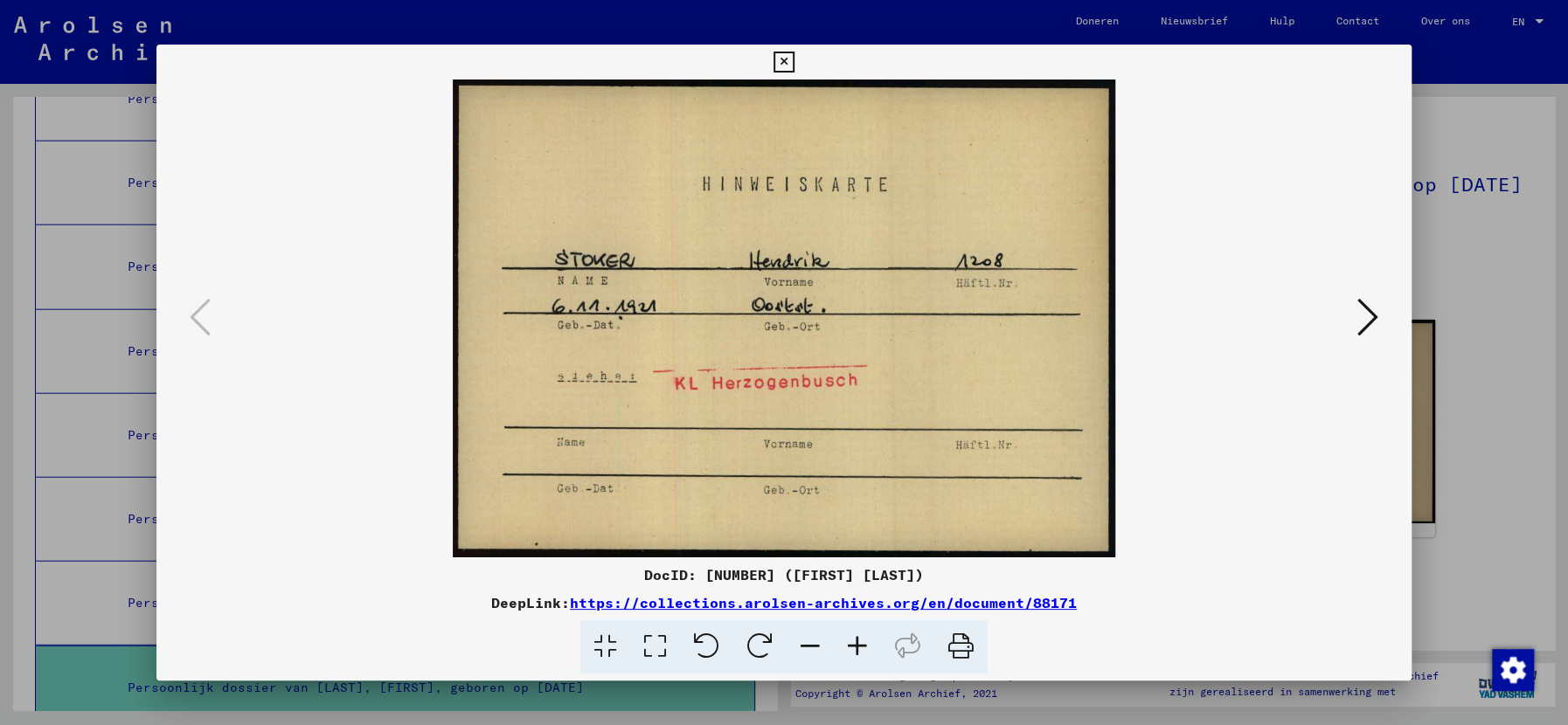 click at bounding box center [1368, 317] 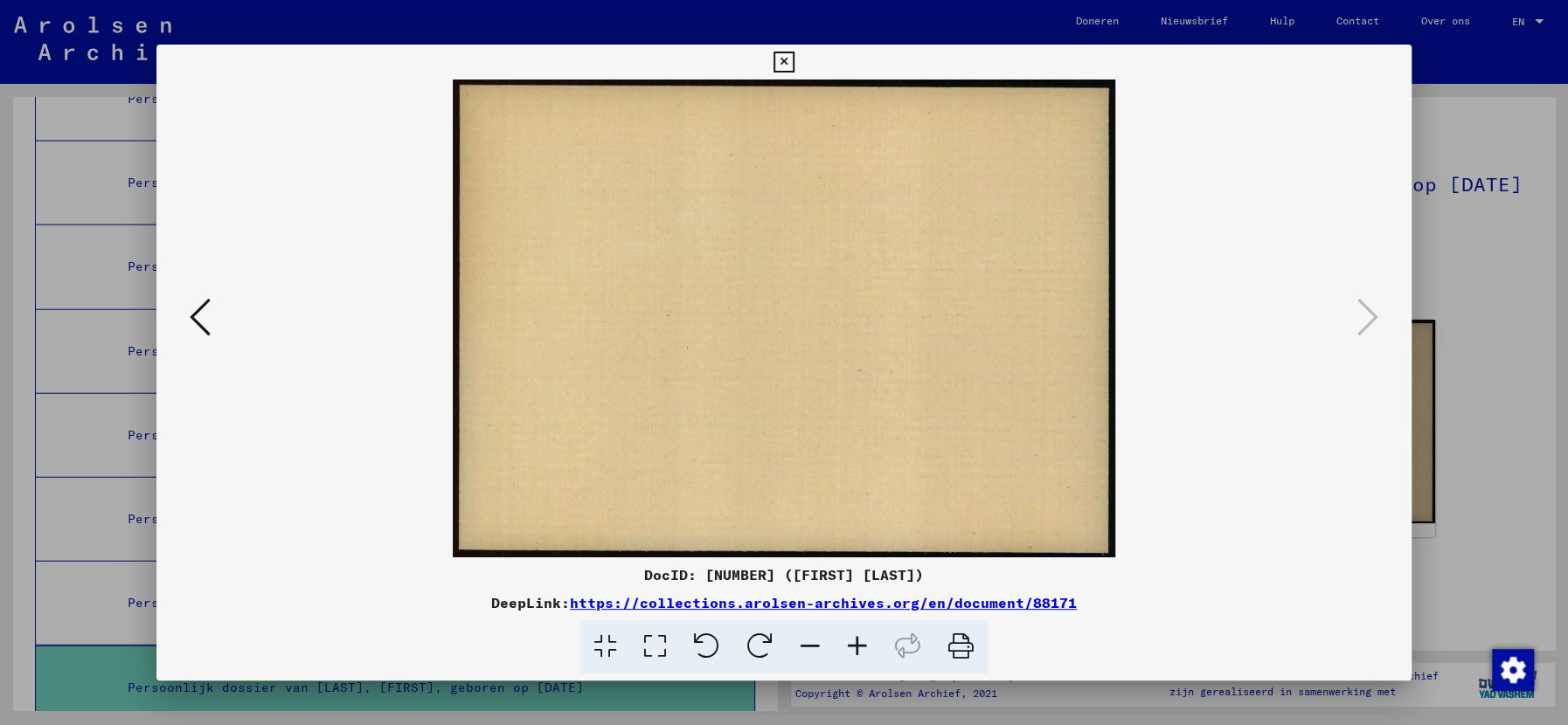click on "https://collections.arolsen-archives.org/en/document/88171" at bounding box center (823, 603) 